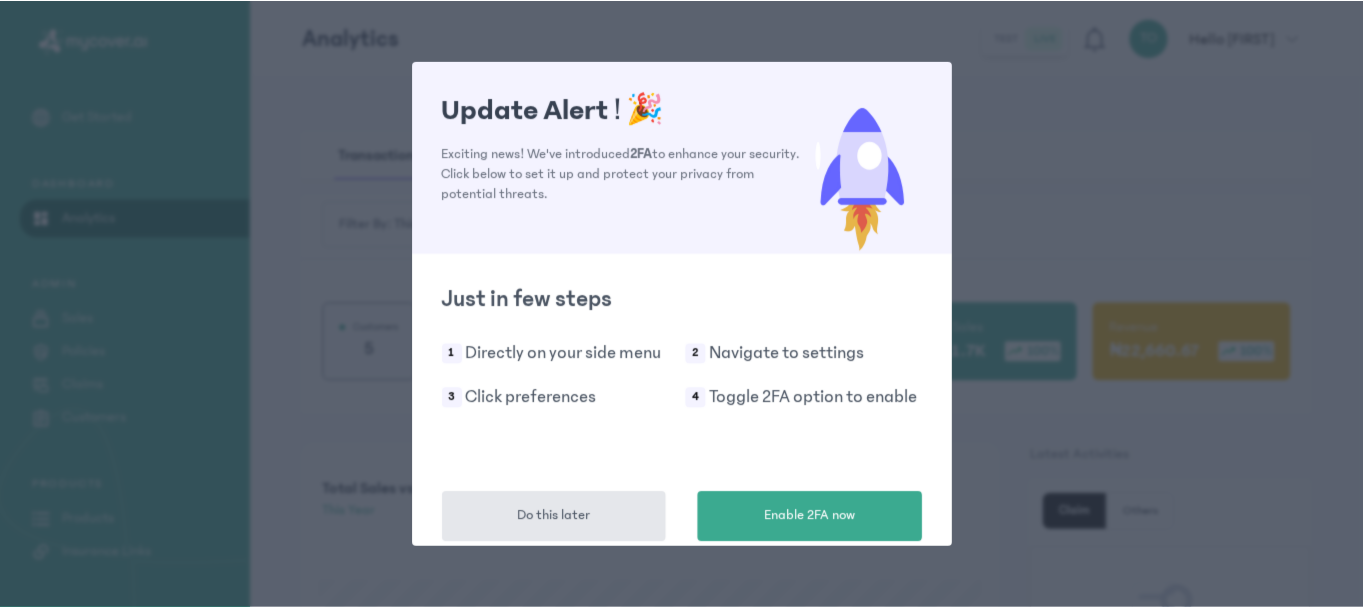 scroll, scrollTop: 0, scrollLeft: 0, axis: both 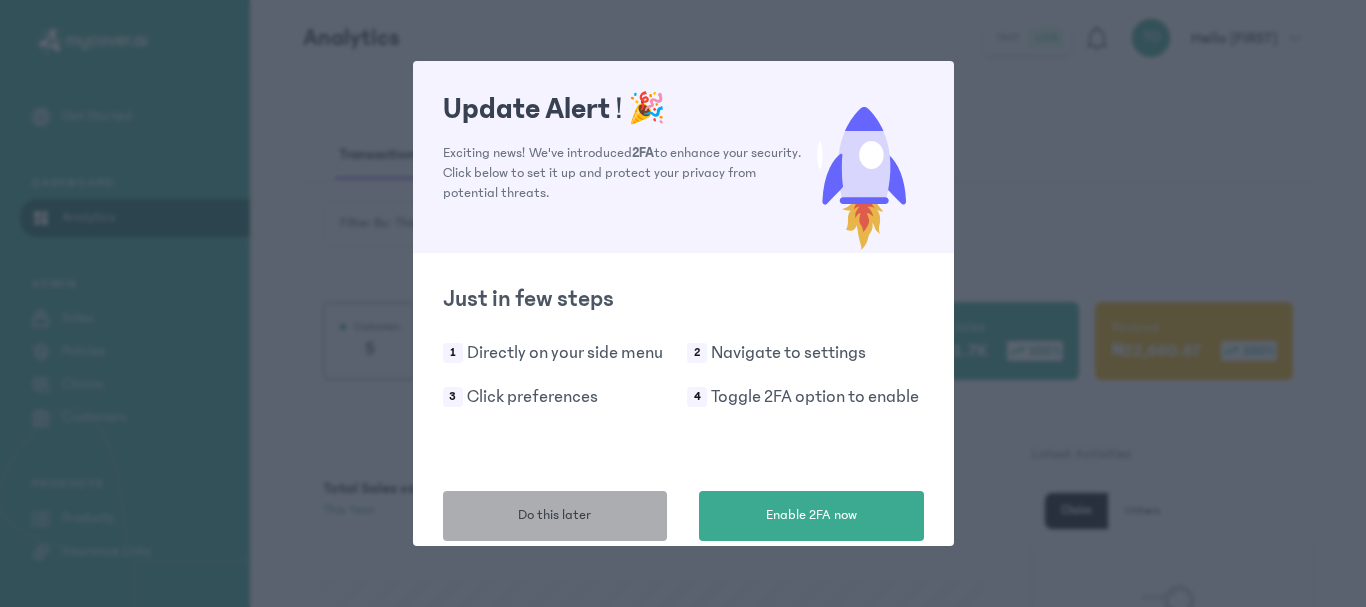 click on "Do this later" at bounding box center (554, 515) 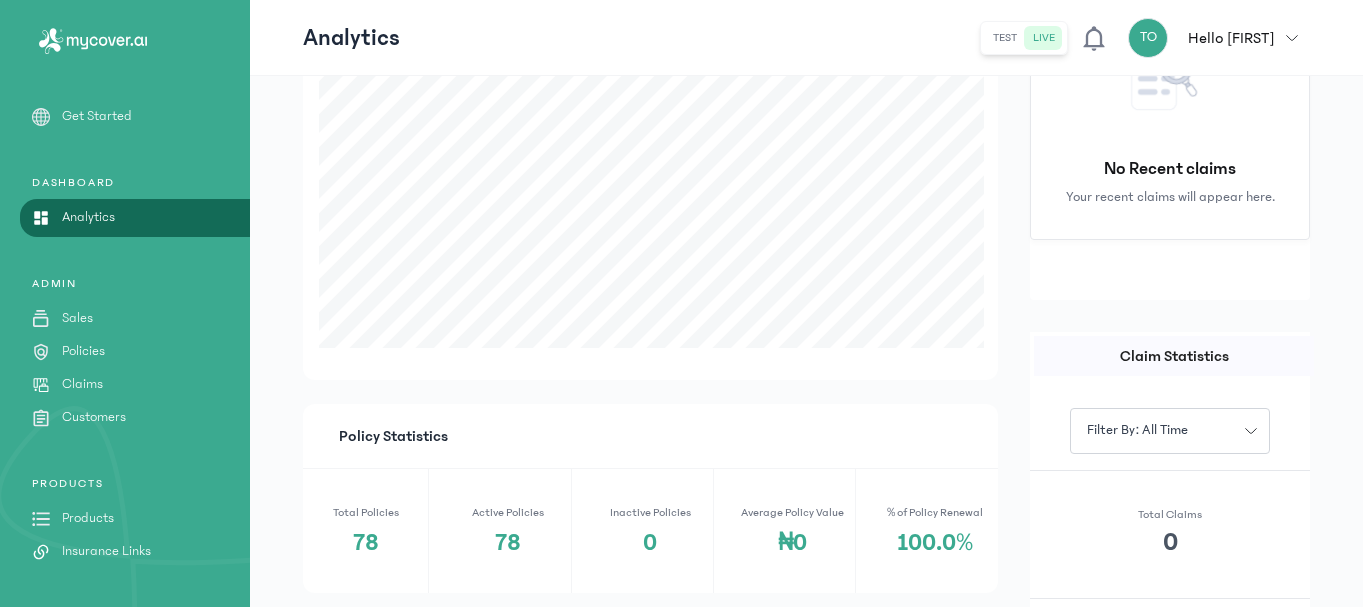 scroll, scrollTop: 600, scrollLeft: 0, axis: vertical 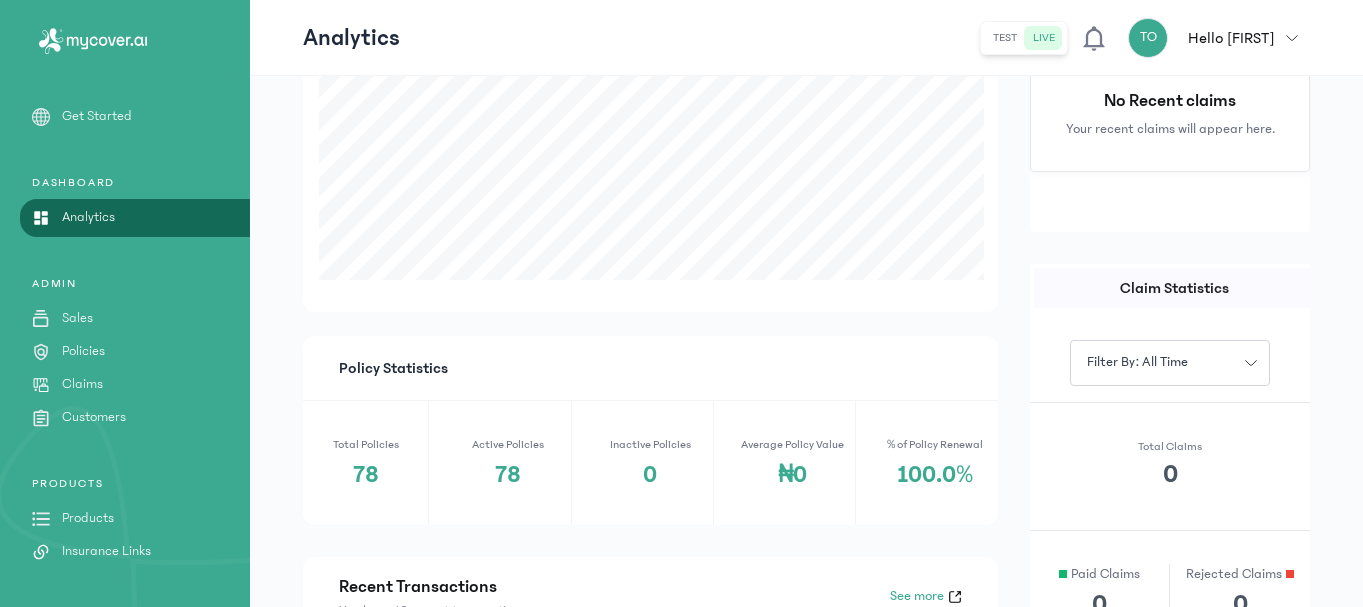 click on "Products" at bounding box center (88, 518) 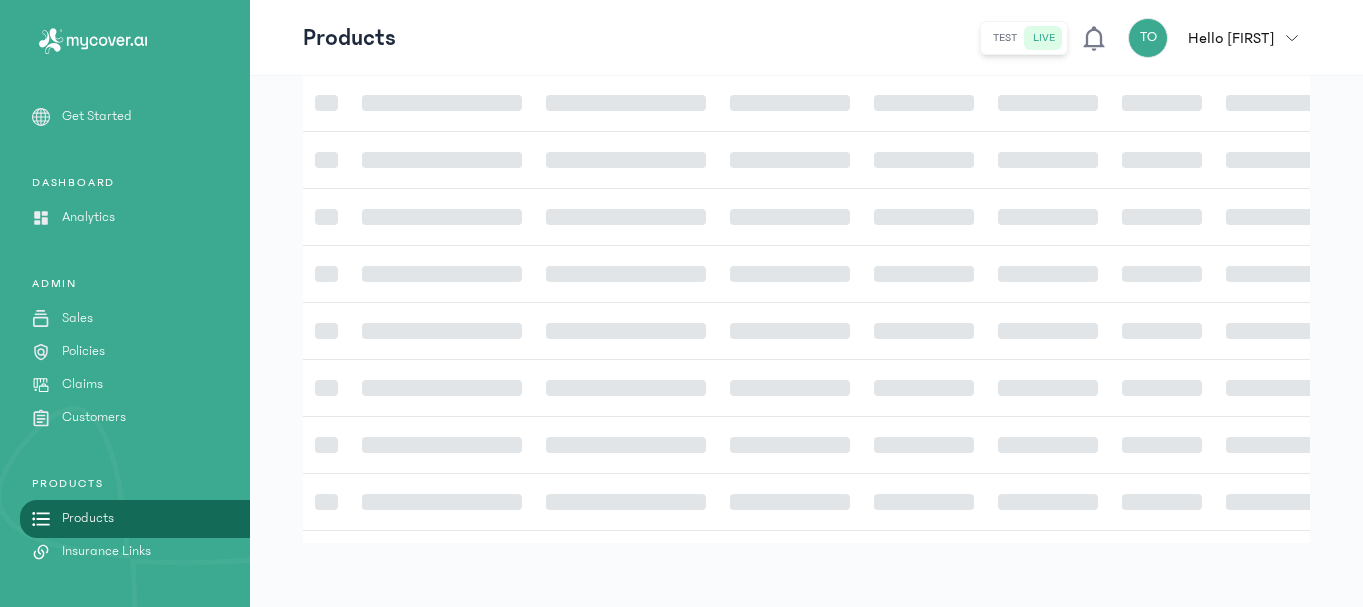 scroll, scrollTop: 0, scrollLeft: 0, axis: both 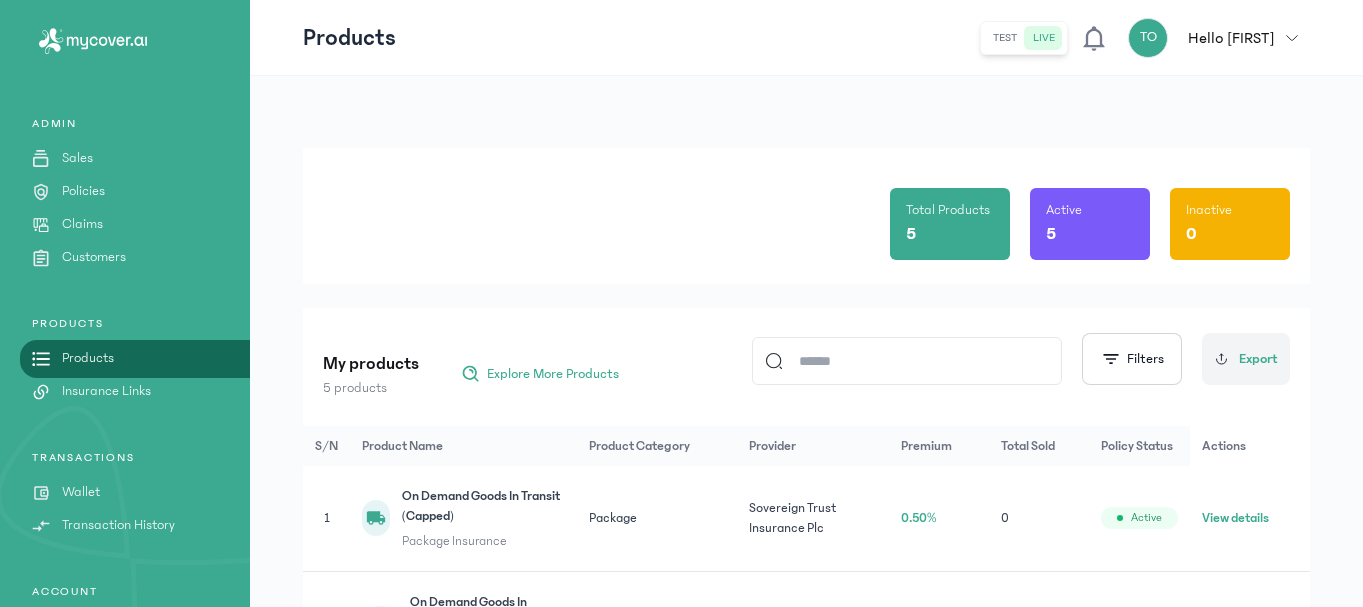 click on "Total Products 5 Active 5 Inactive 0" 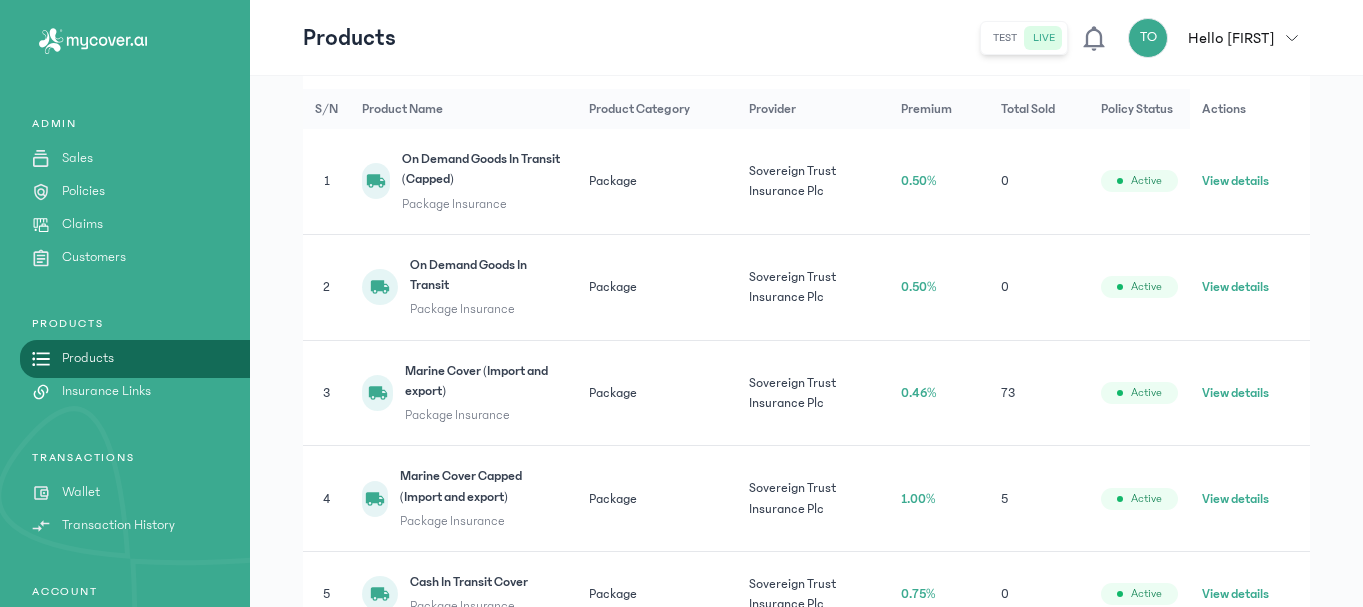 scroll, scrollTop: 360, scrollLeft: 0, axis: vertical 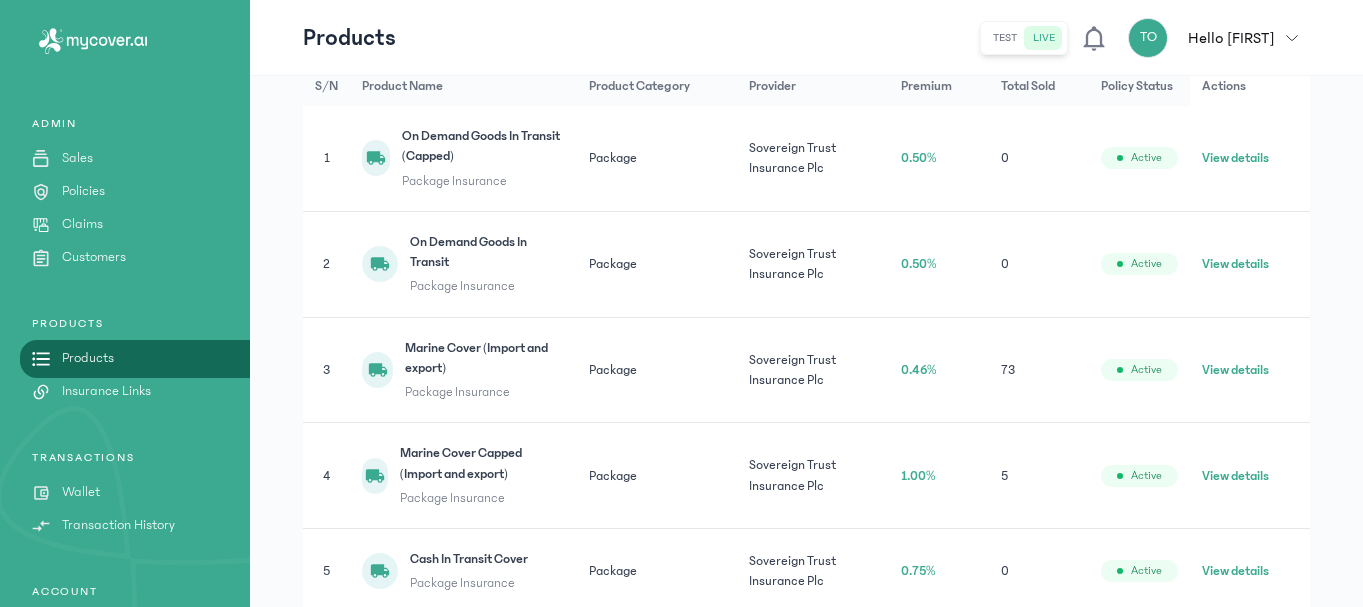 click on "View details" 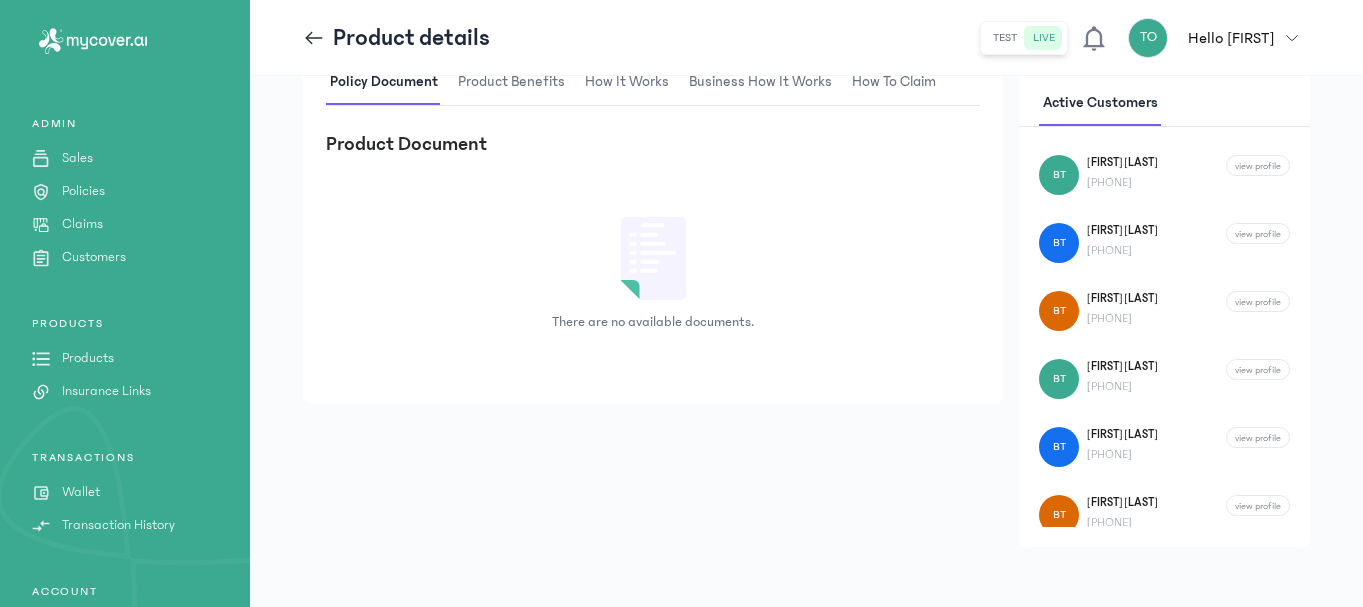 scroll, scrollTop: 509, scrollLeft: 0, axis: vertical 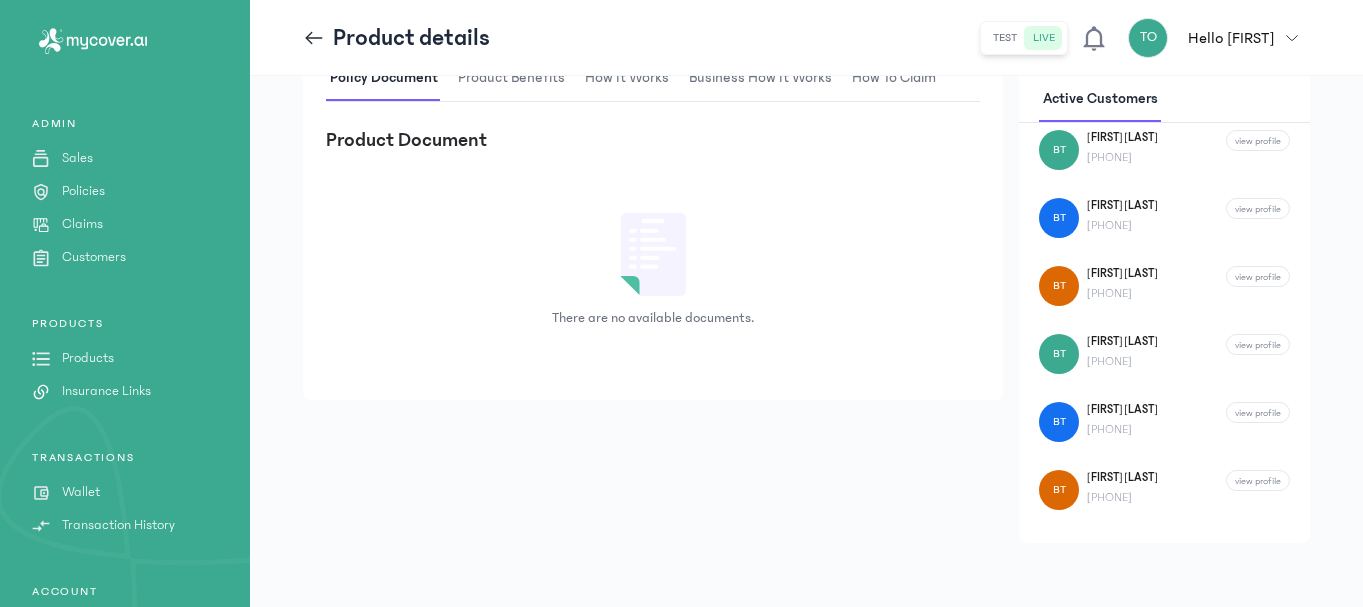 drag, startPoint x: 1307, startPoint y: 184, endPoint x: 1313, endPoint y: 224, distance: 40.4475 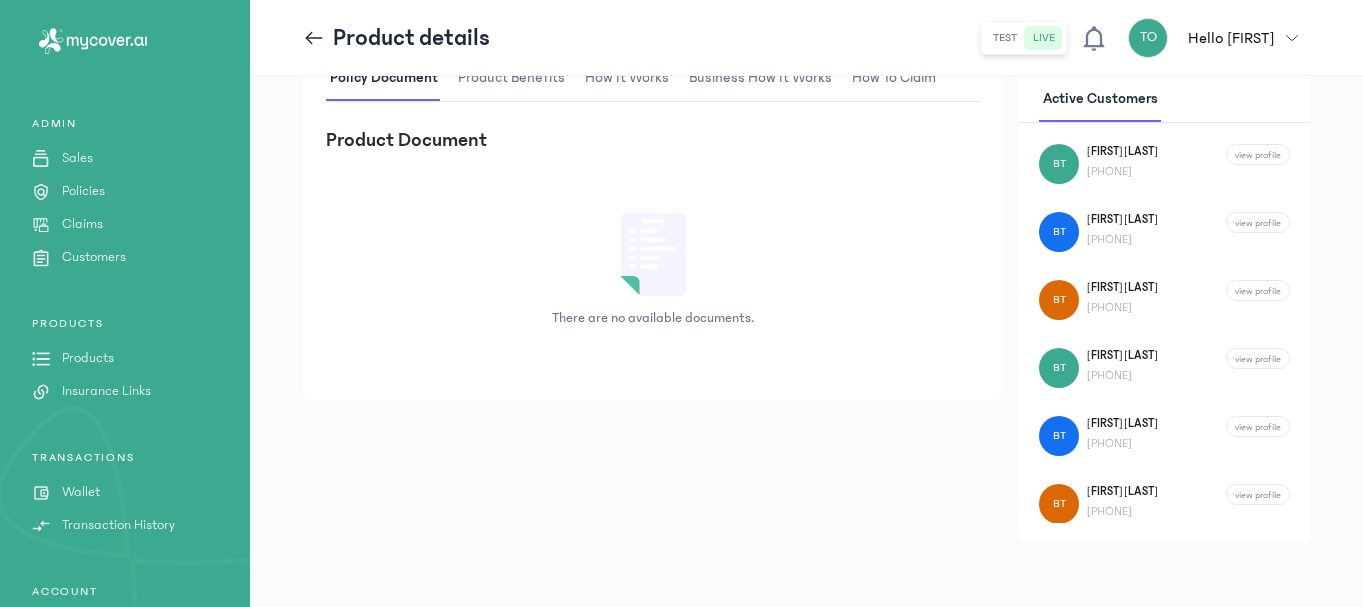 scroll, scrollTop: 0, scrollLeft: 0, axis: both 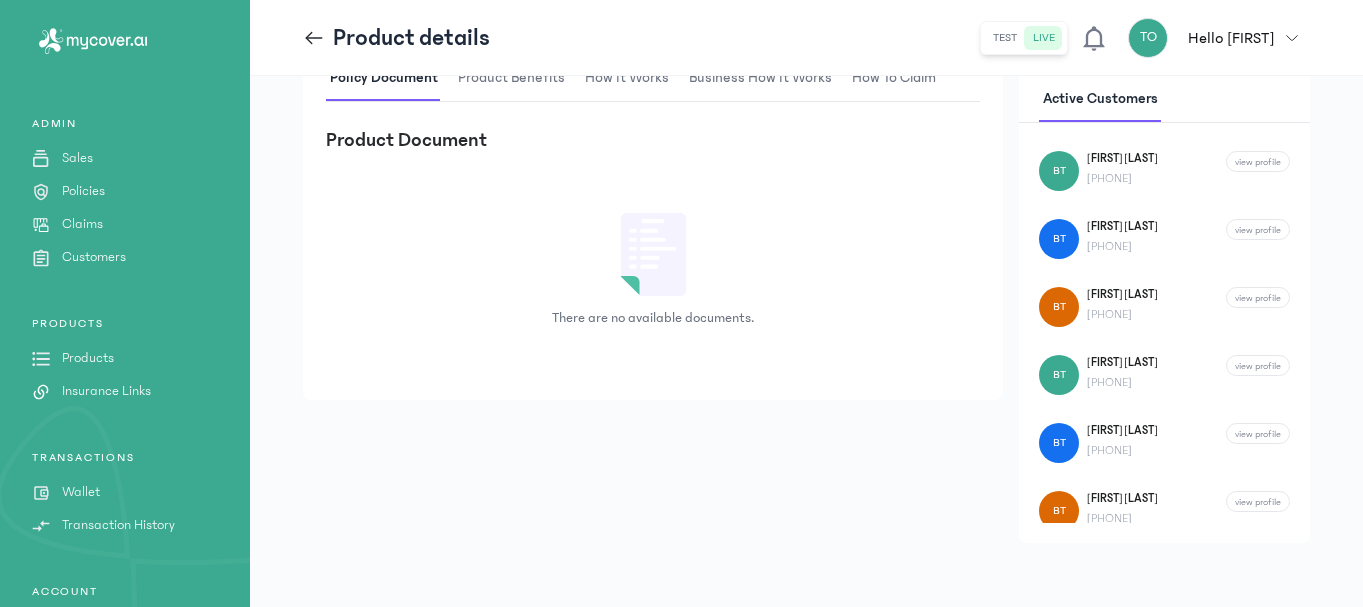 click on "There are no available documents." at bounding box center [653, 270] 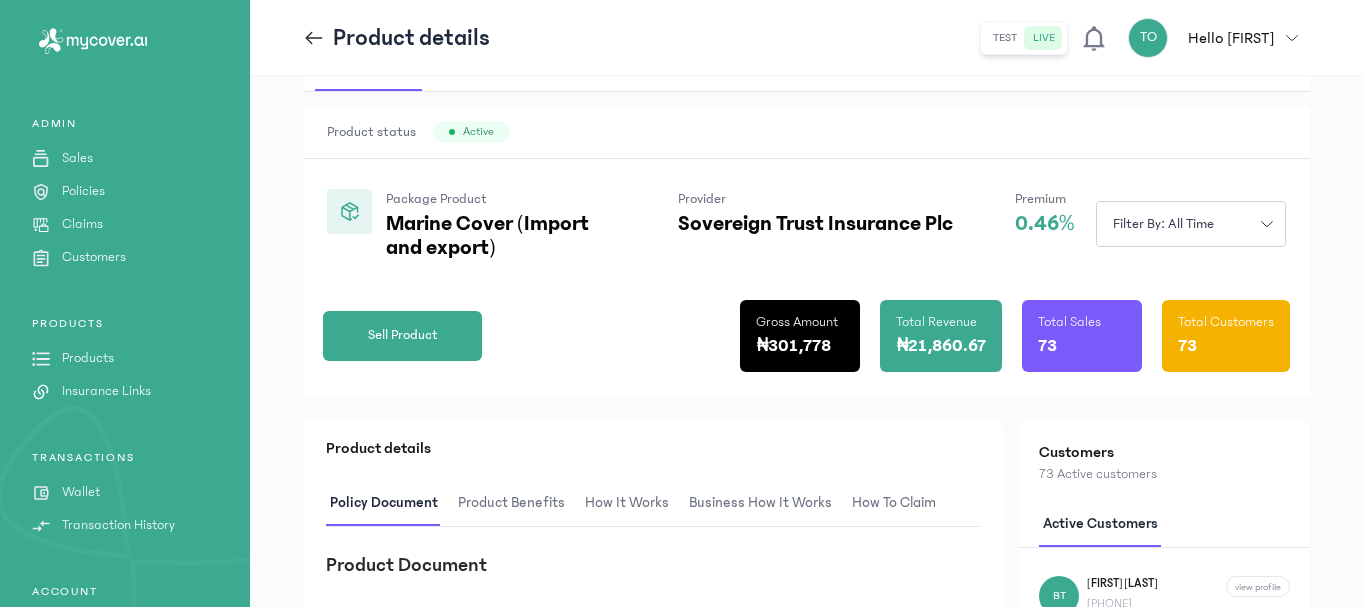 scroll, scrollTop: 0, scrollLeft: 0, axis: both 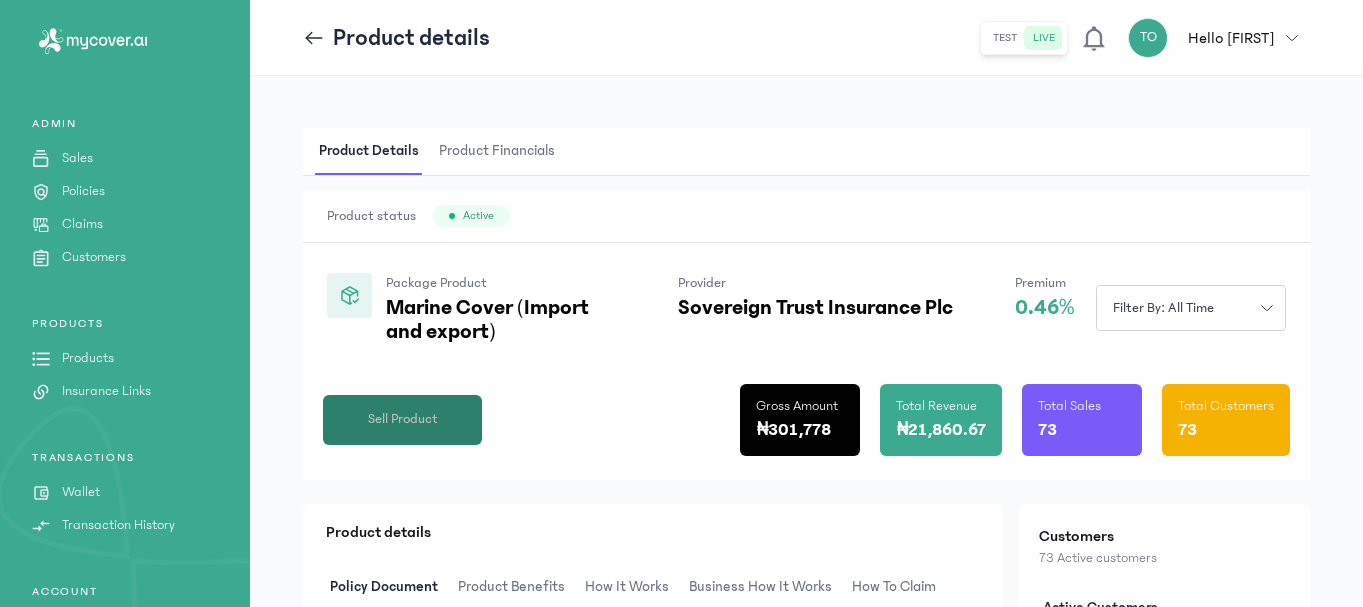 click on "Sell Product" at bounding box center (403, 419) 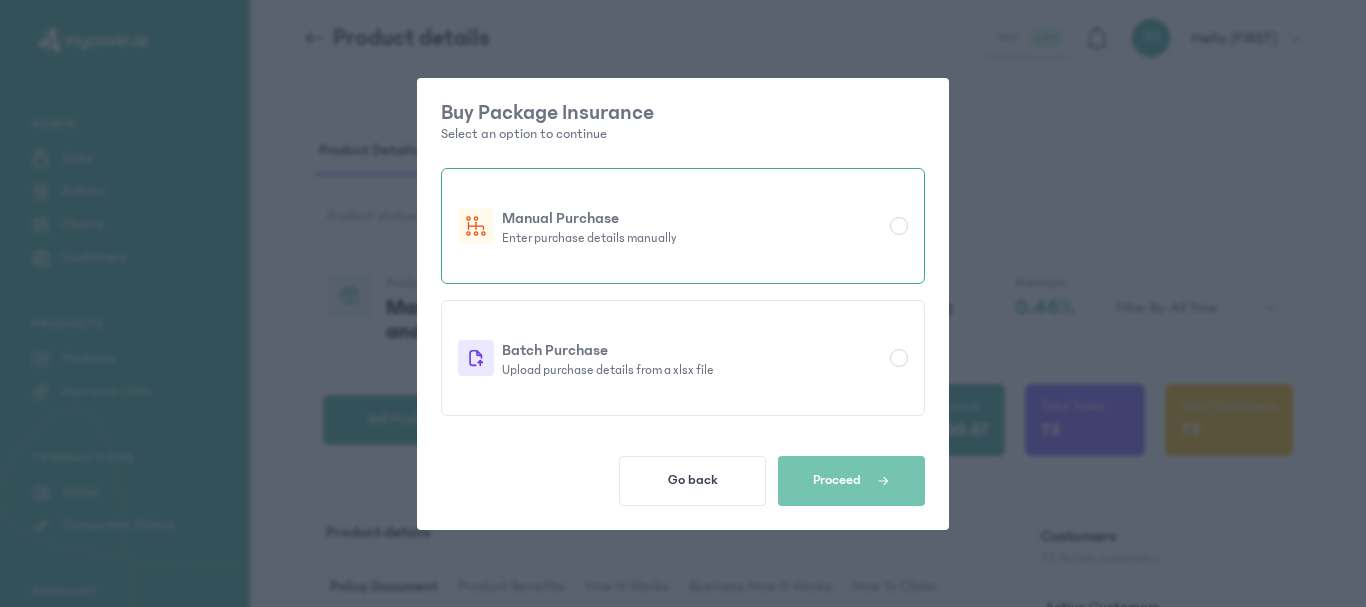 click on "Manual Purchase" at bounding box center (692, 218) 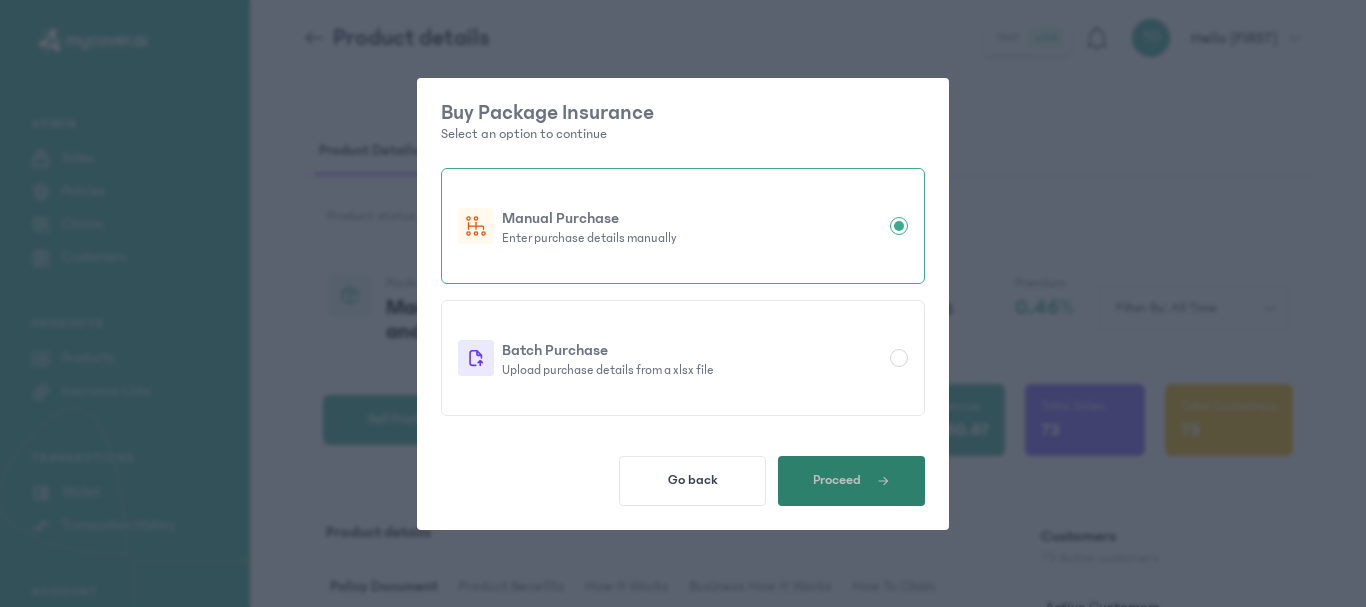 click on "Proceed" 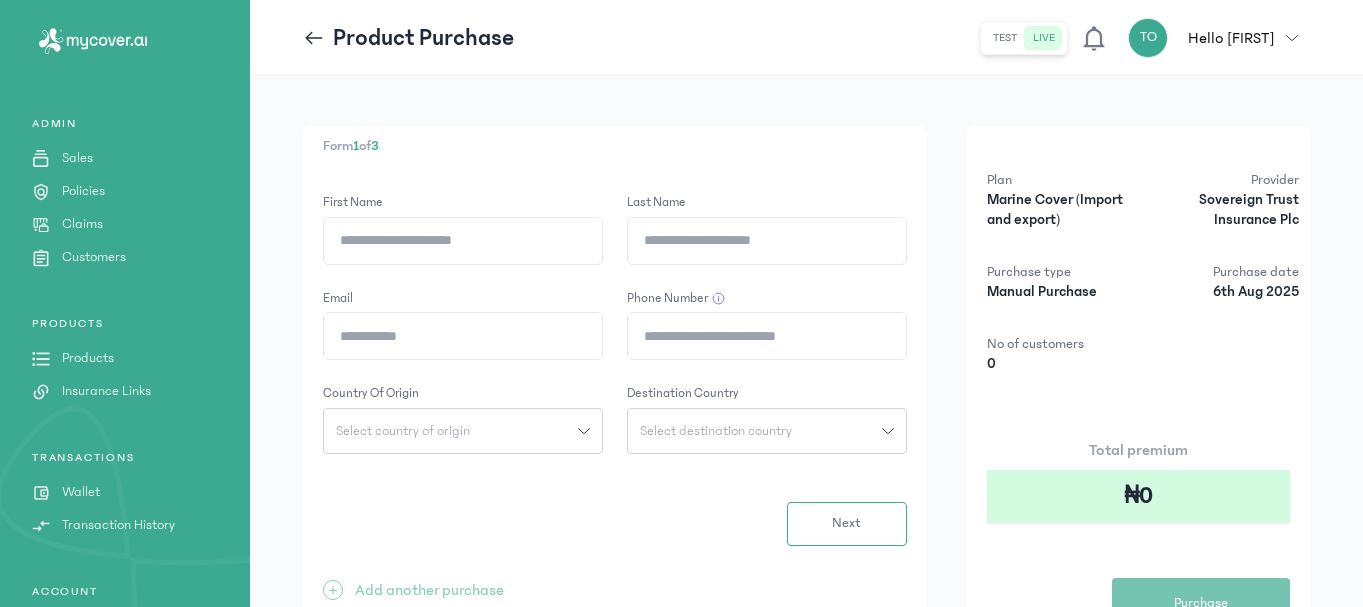 scroll, scrollTop: 0, scrollLeft: 0, axis: both 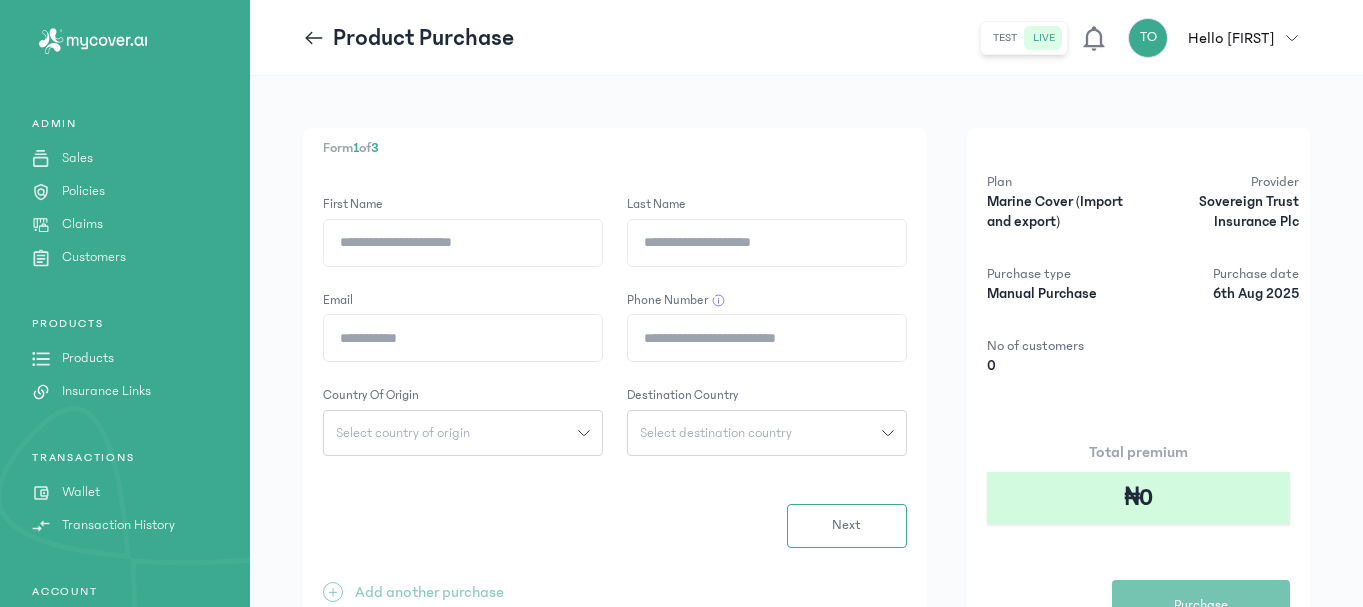 click on "First Name" 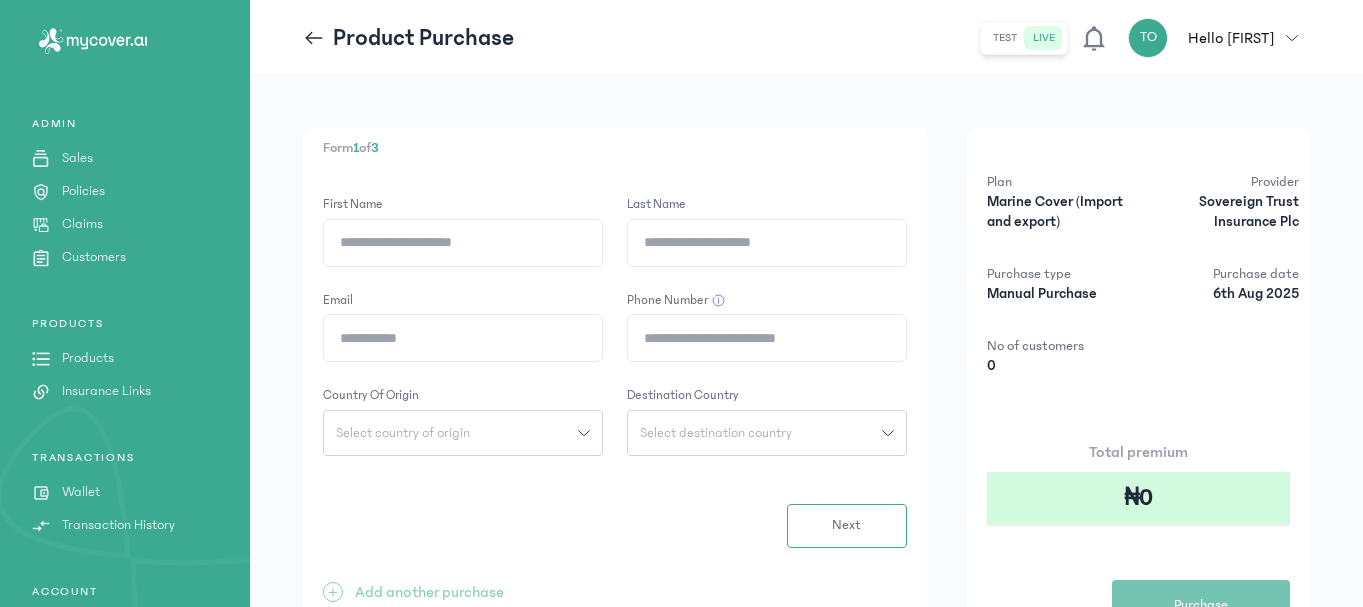 drag, startPoint x: 390, startPoint y: 239, endPoint x: 408, endPoint y: 239, distance: 18 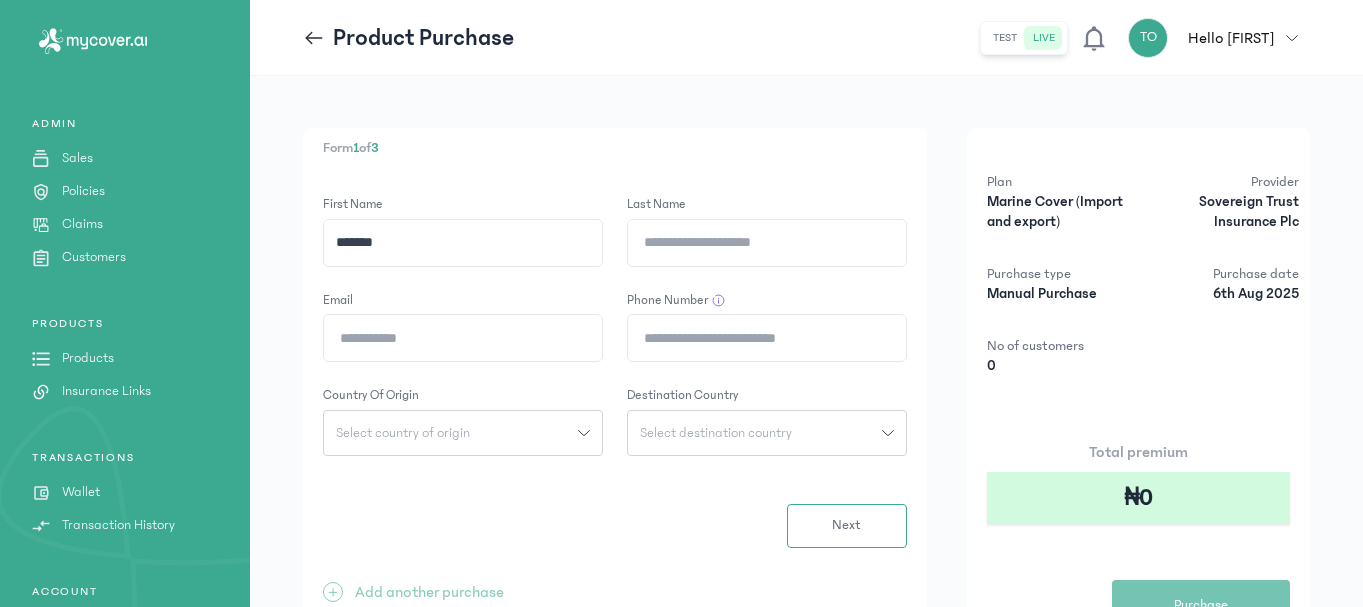 type on "*******" 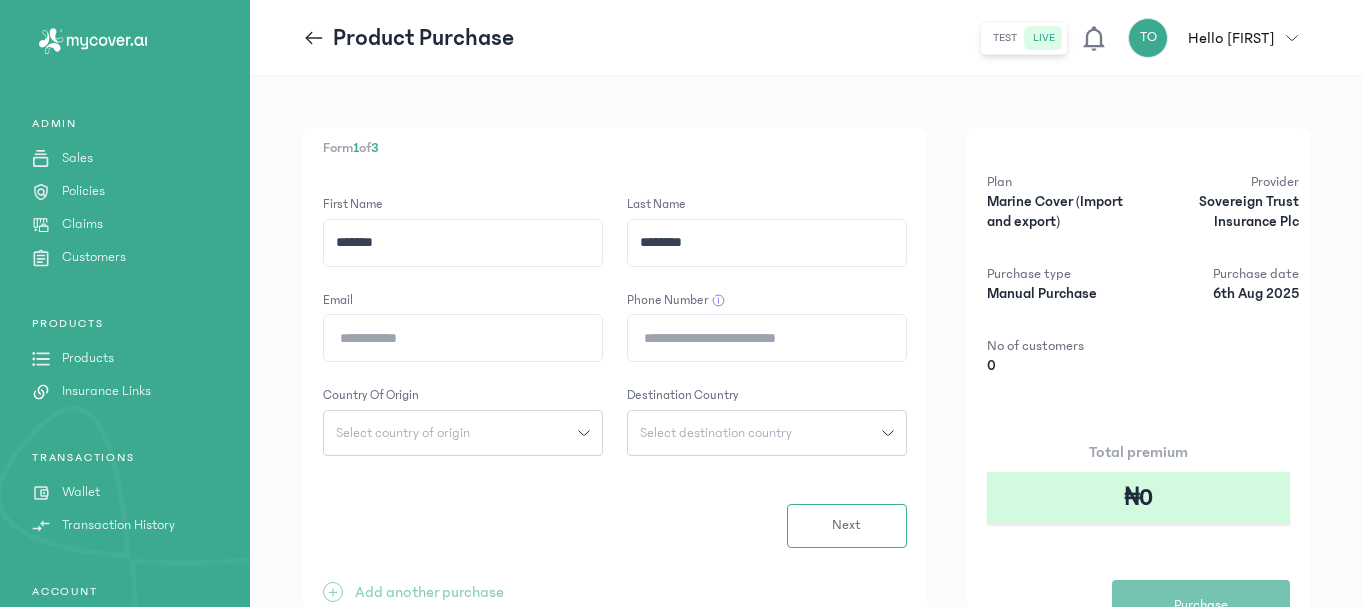 type on "********" 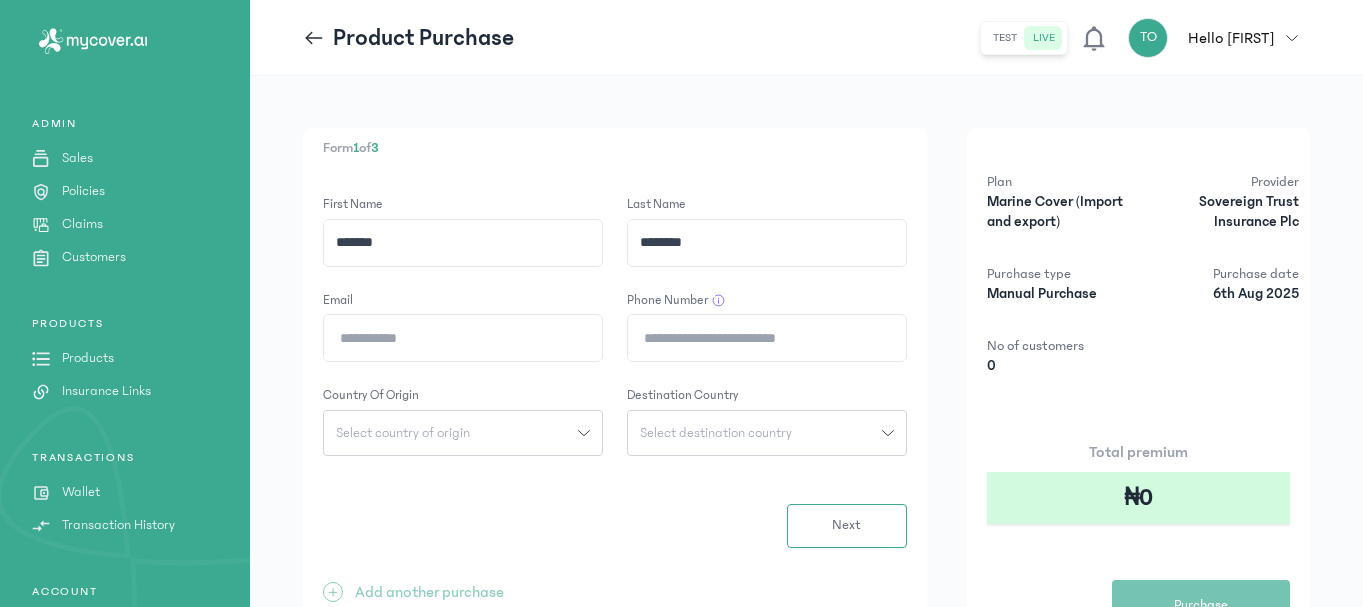 type on "**********" 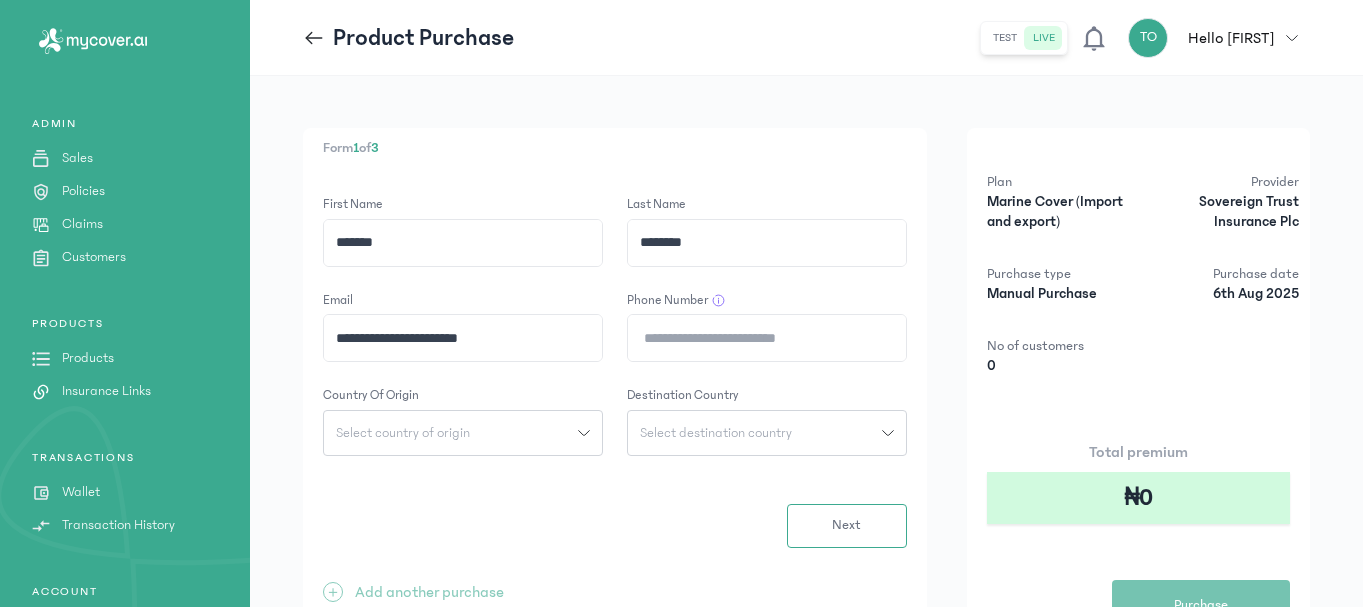 click on "Phone Number" 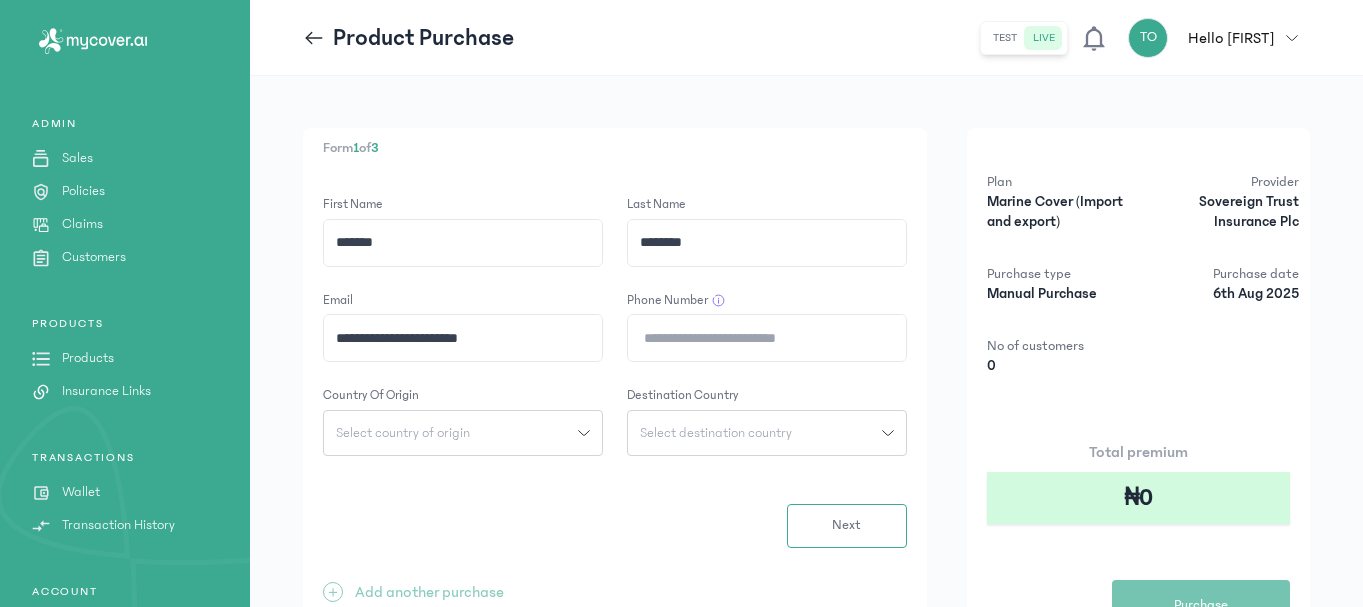 type on "**********" 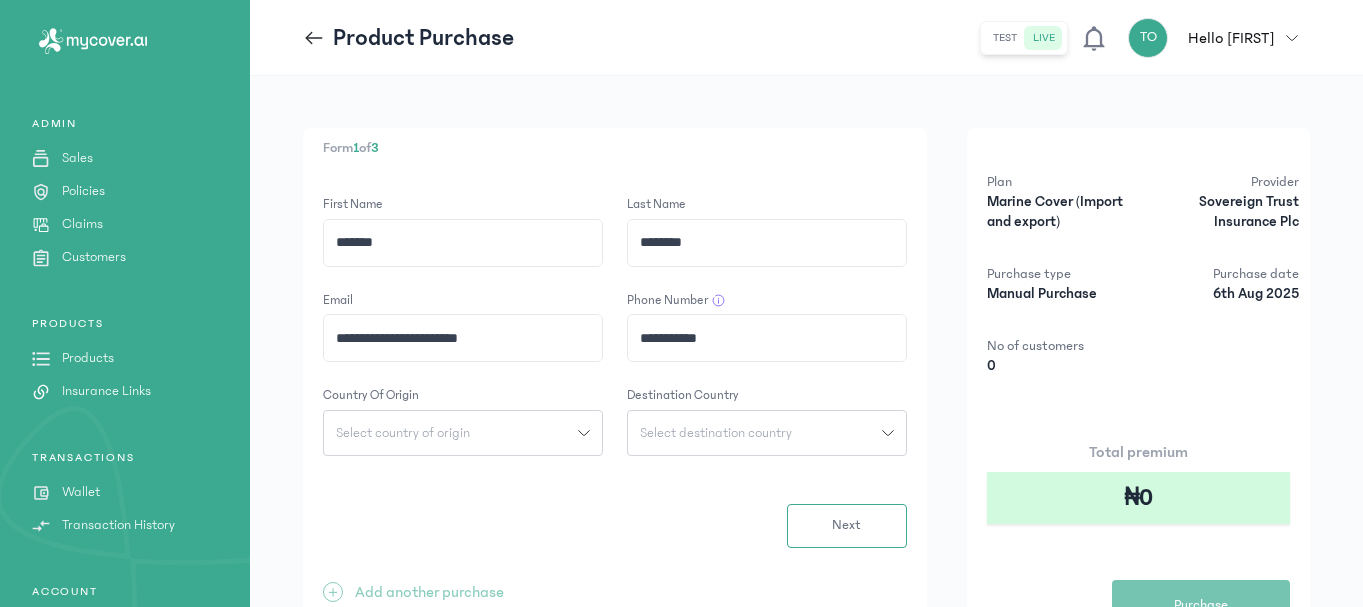 click on "Select country of origin" 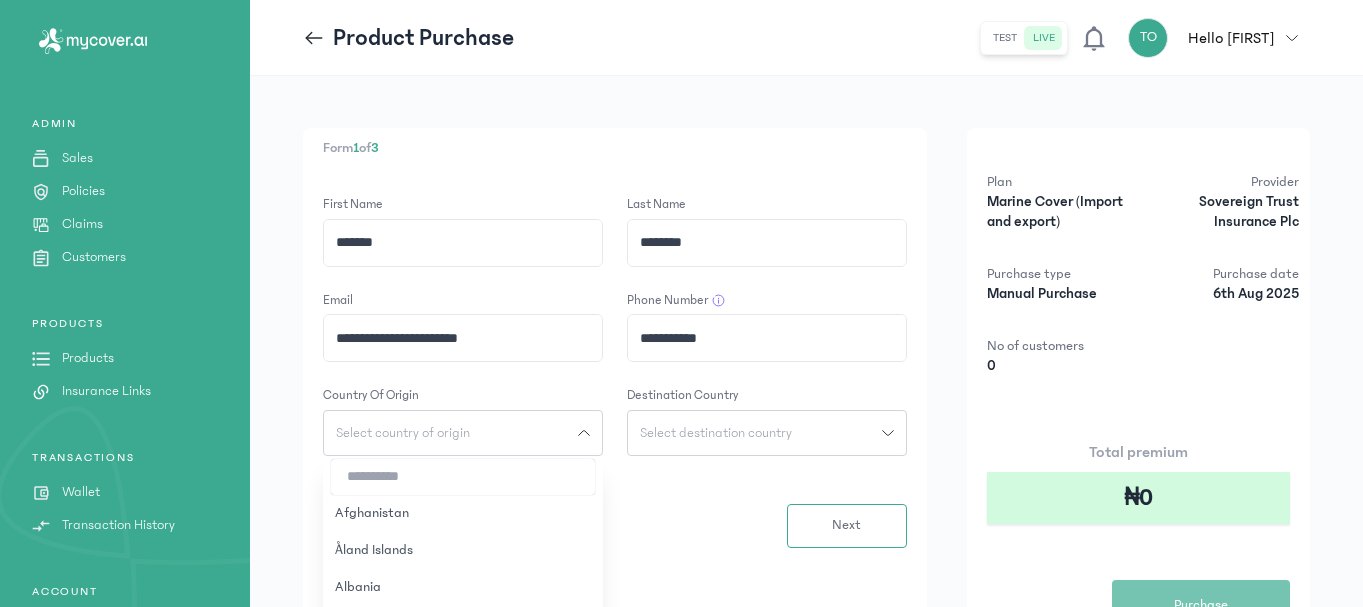 click on "Select country of origin" 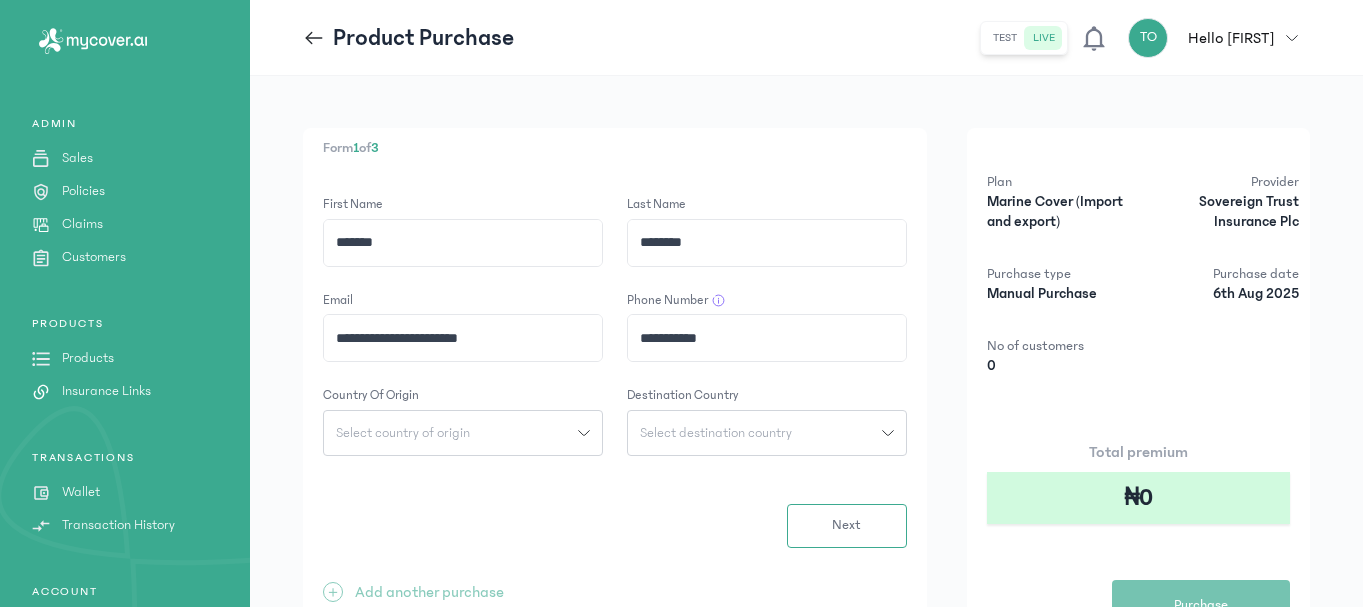 click on "Select country of origin" at bounding box center (451, 433) 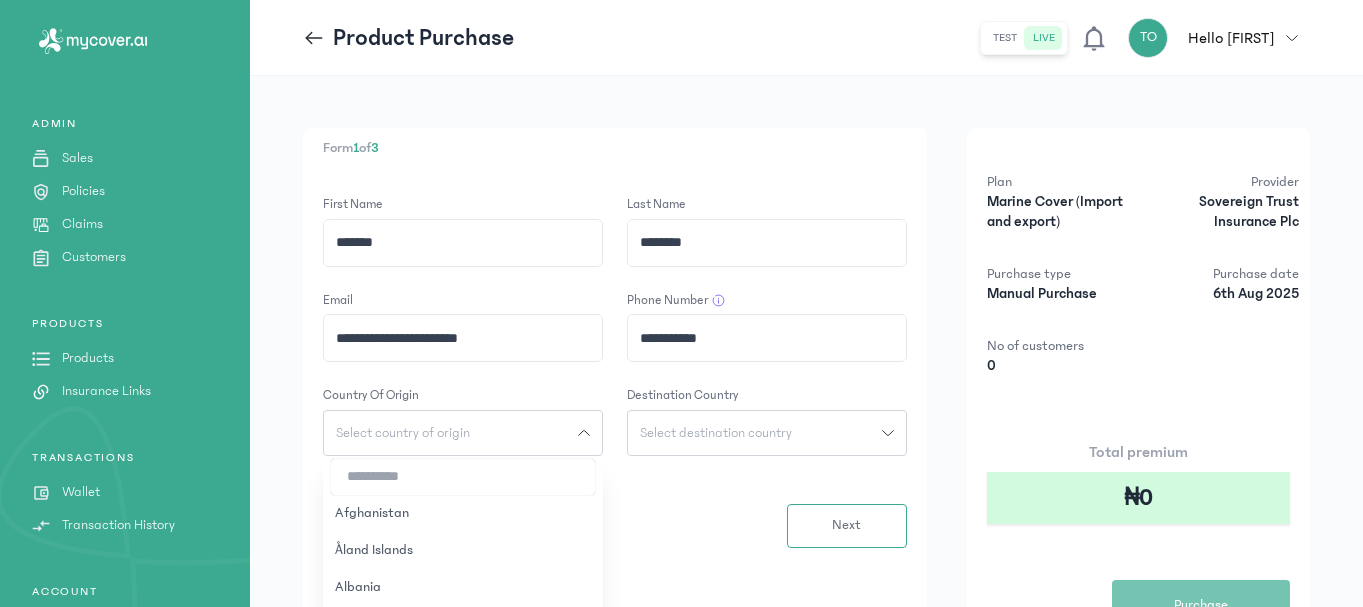 click at bounding box center [463, 477] 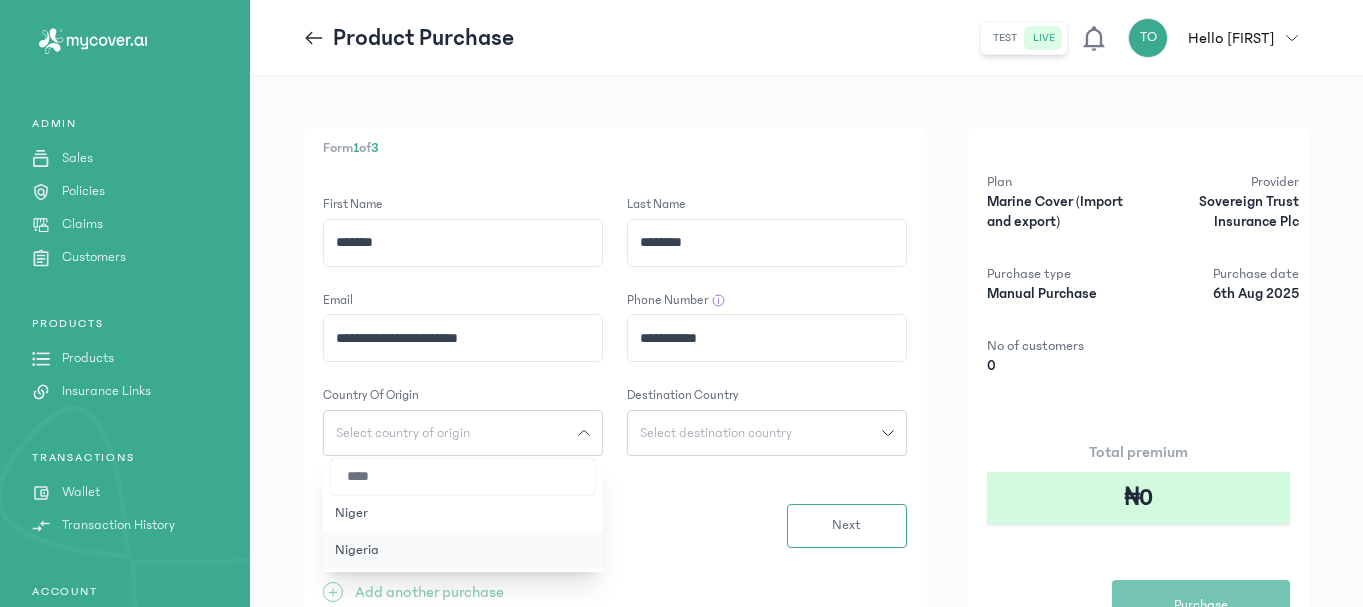 type on "****" 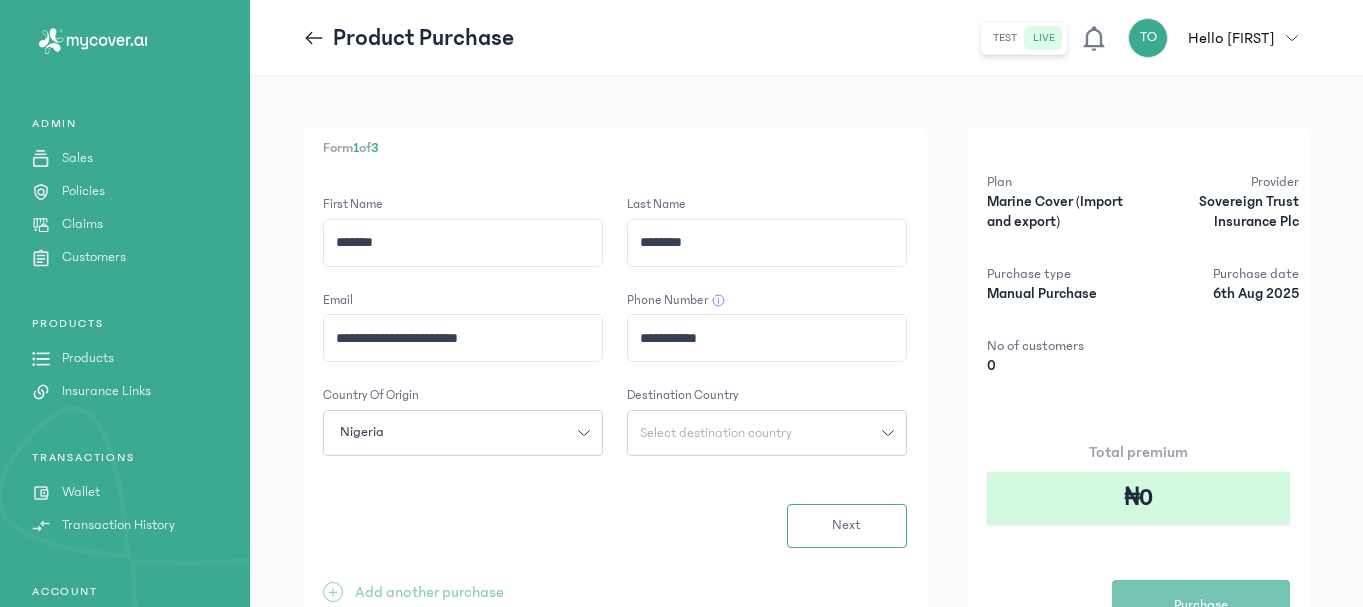 click on "Select destination country" 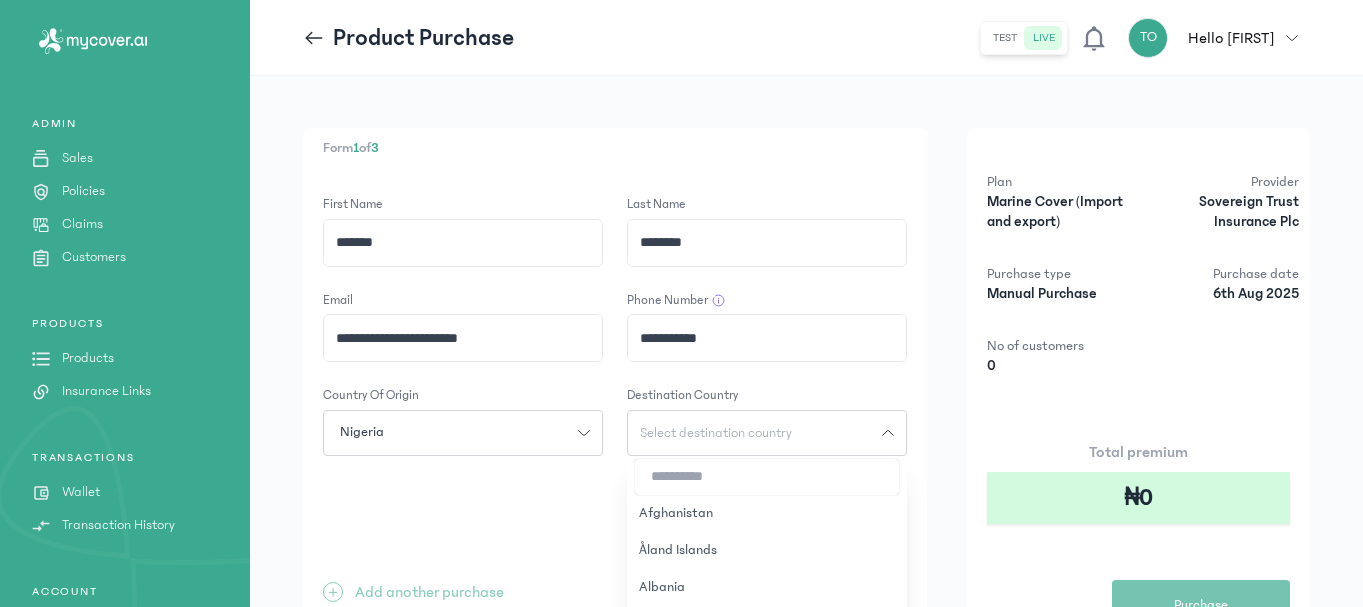 click at bounding box center (767, 477) 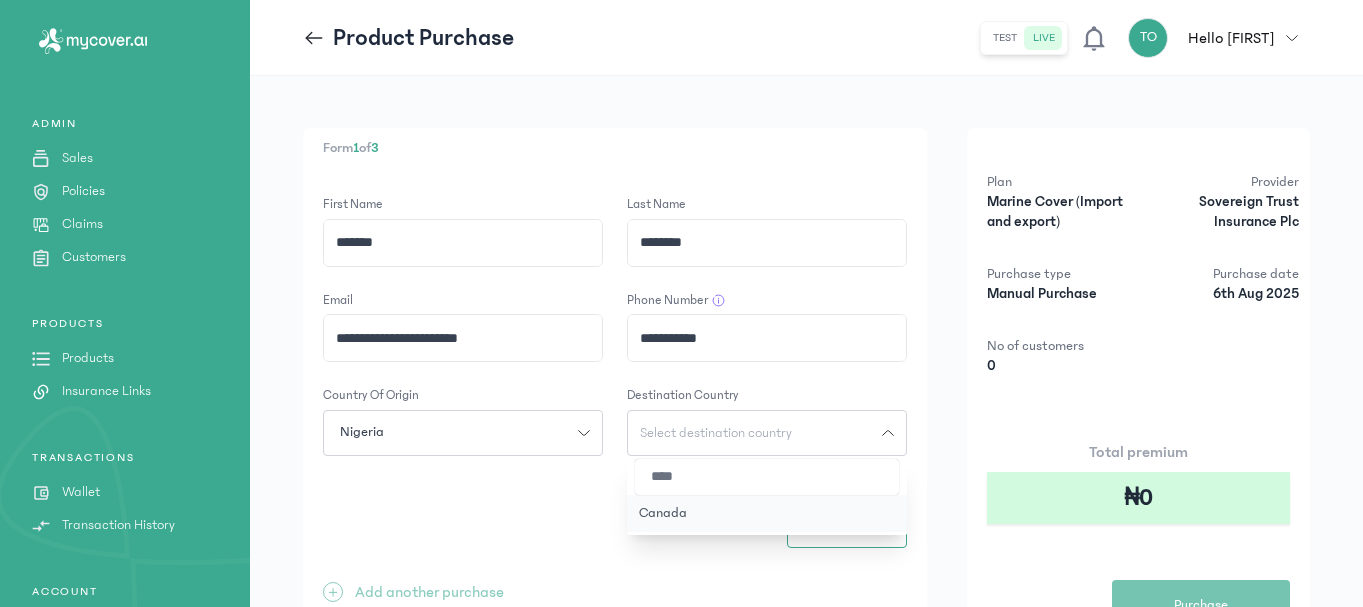 type on "****" 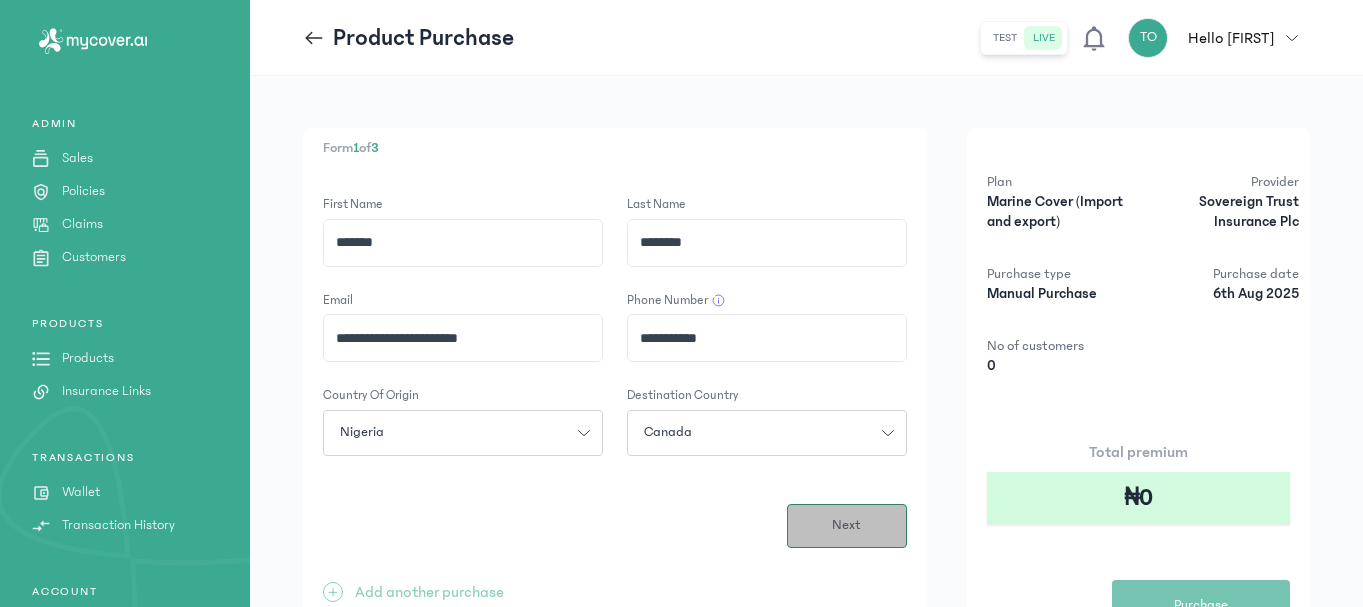 click on "Next" at bounding box center (847, 526) 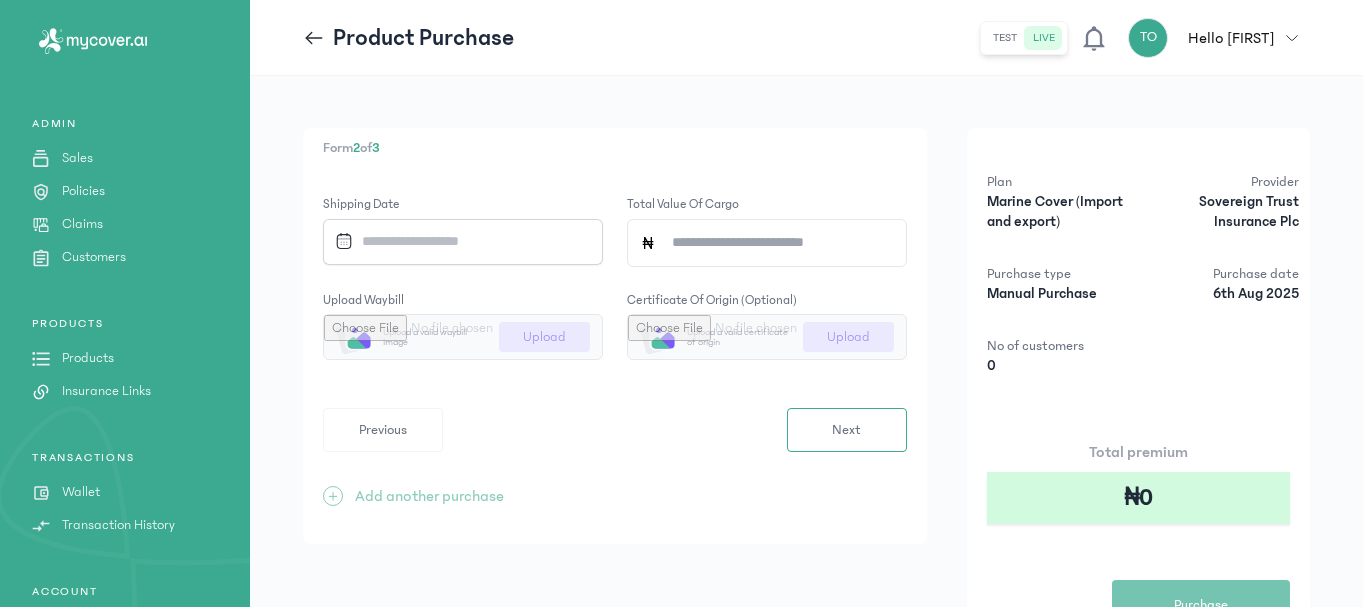 click 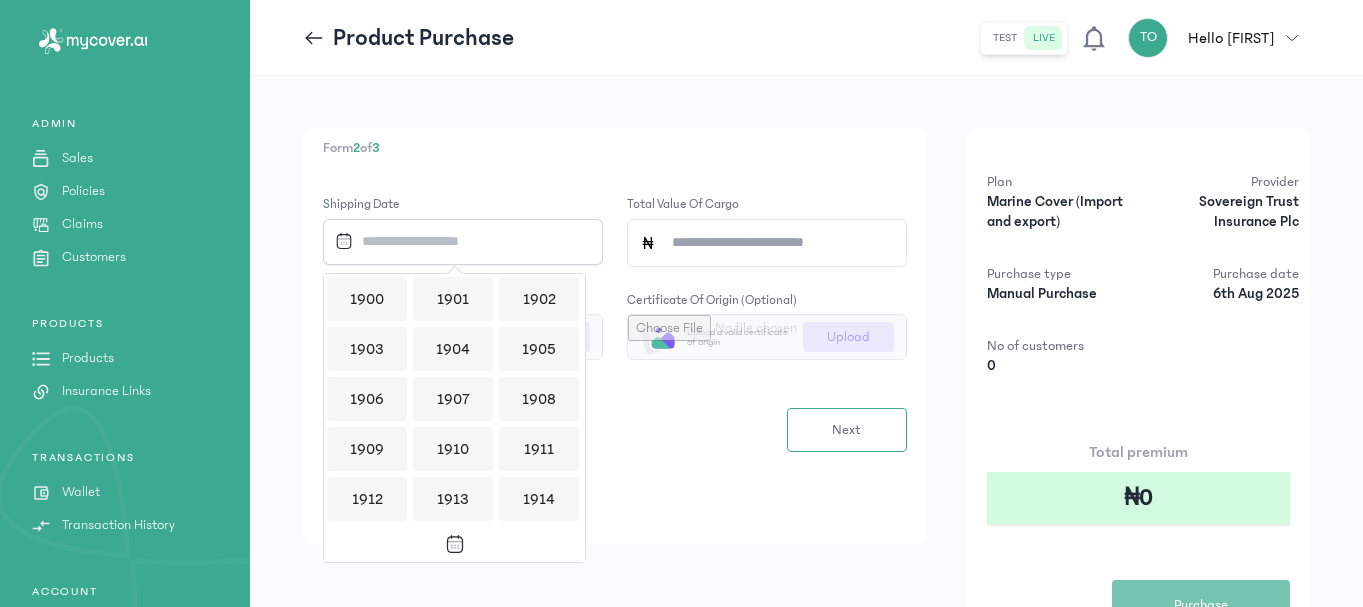 scroll, scrollTop: 1939, scrollLeft: 0, axis: vertical 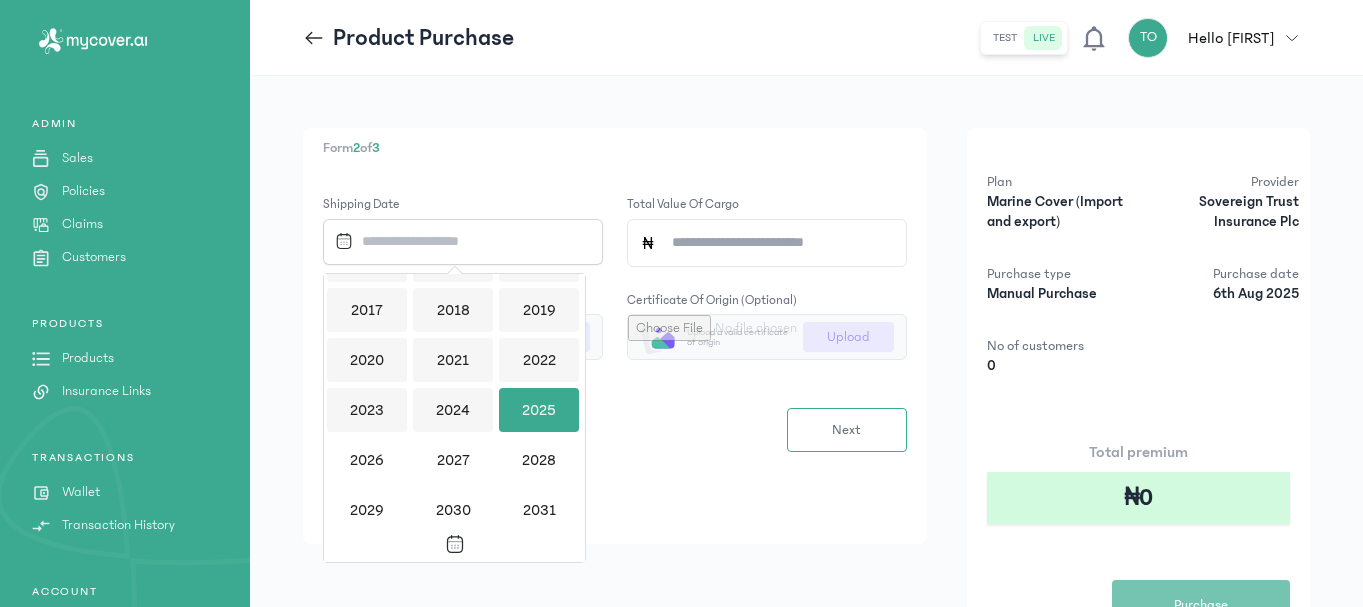 click on "2025" at bounding box center (539, 410) 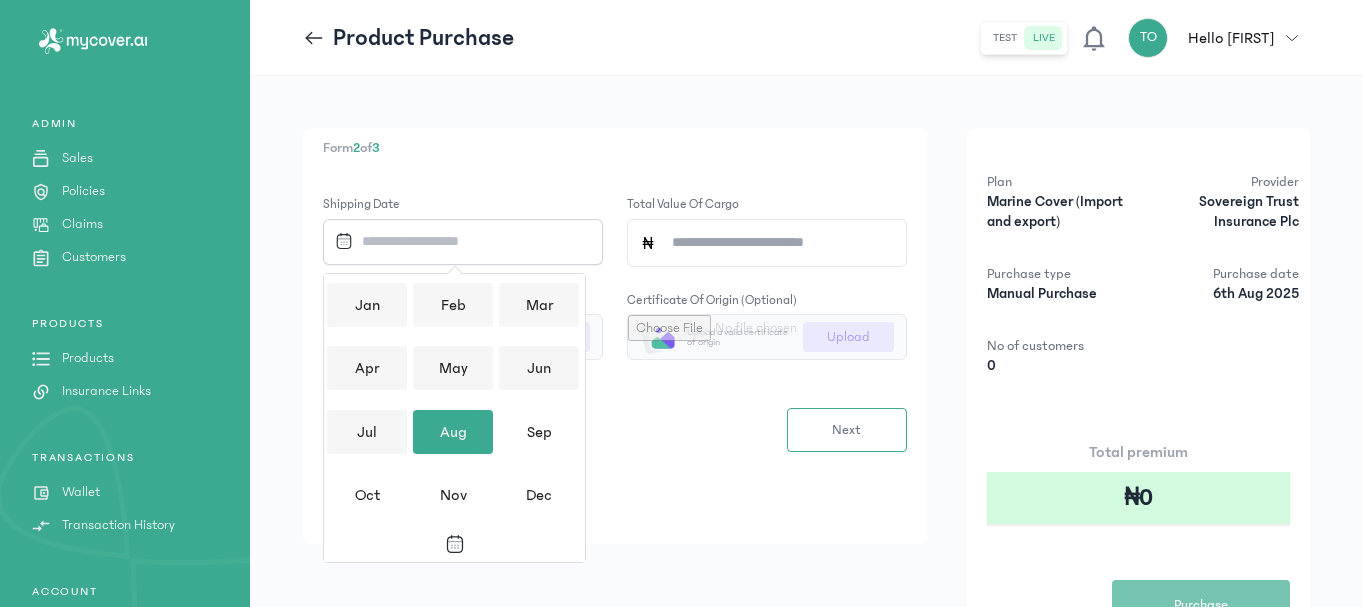 click on "Aug" at bounding box center [453, 432] 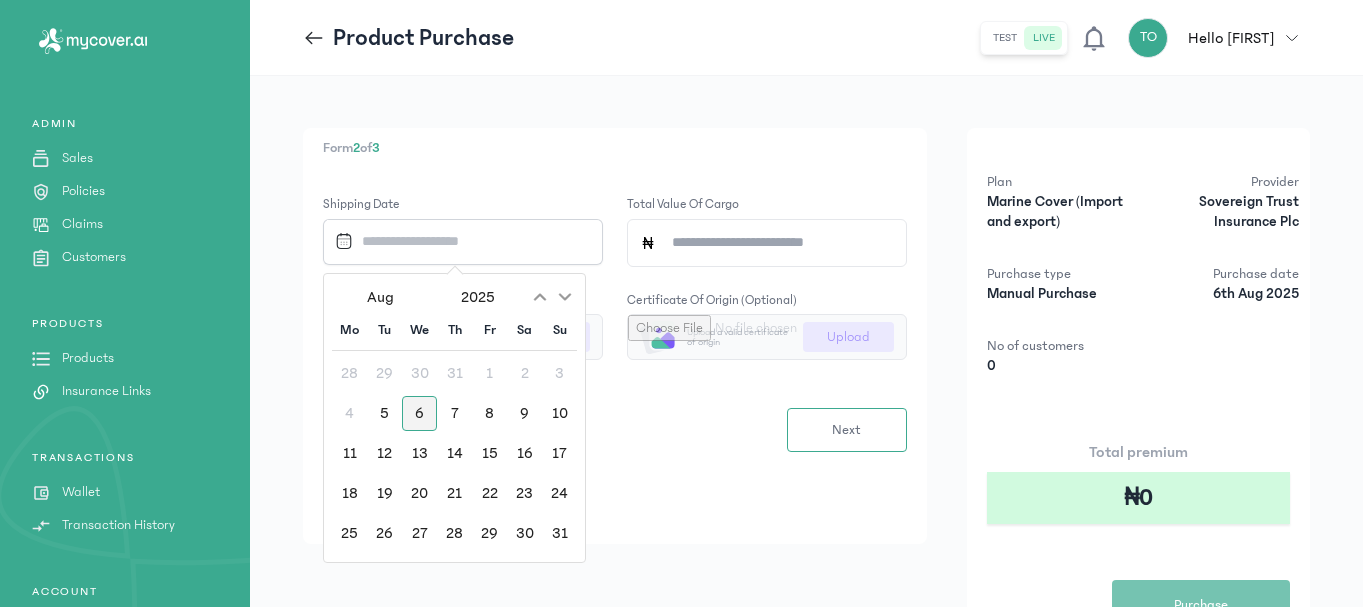 click on "6" at bounding box center (419, 413) 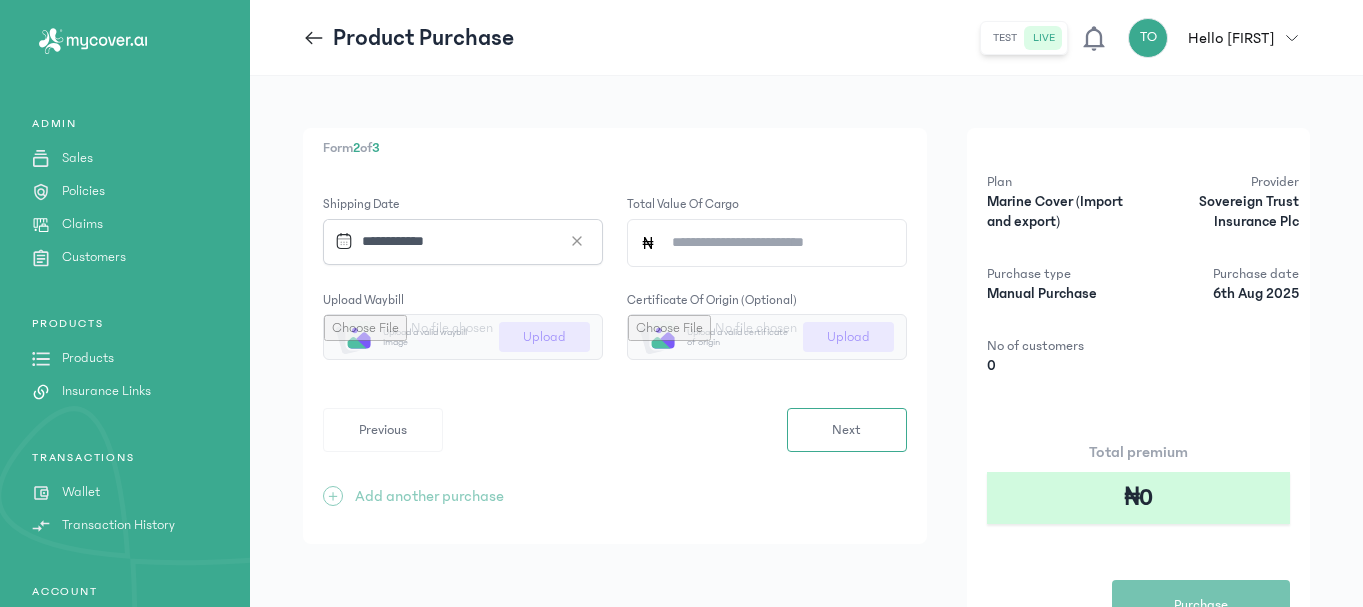 click on "Total value of cargo" 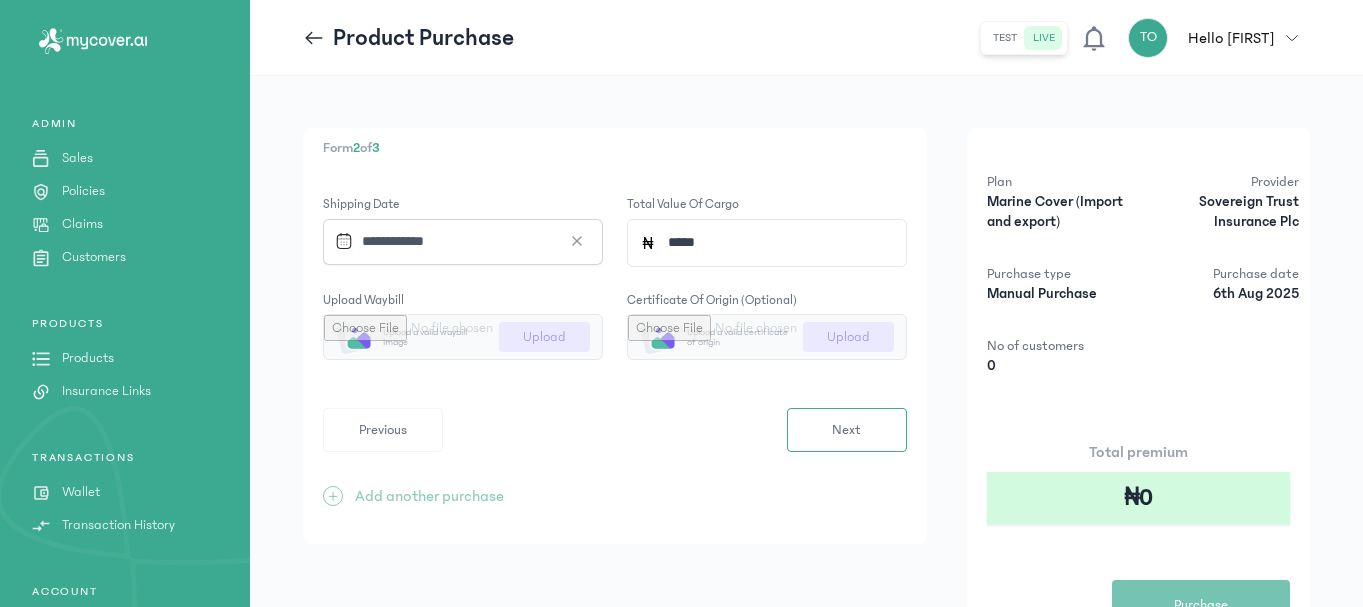 type on "******" 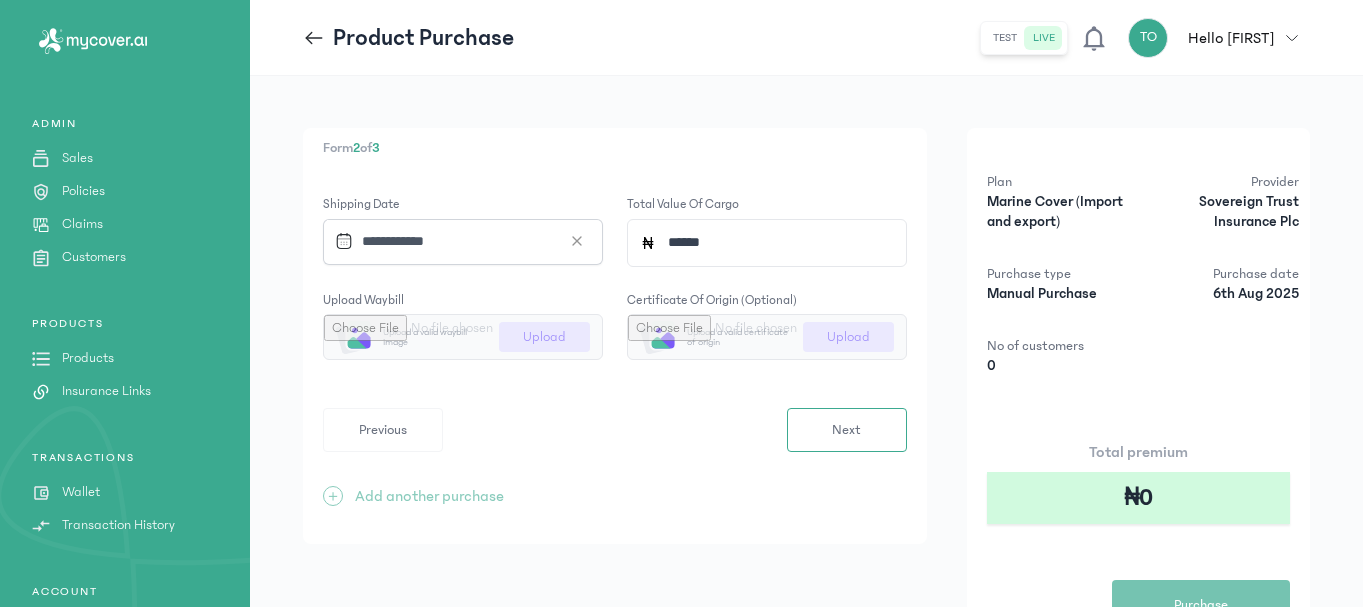 click at bounding box center [463, 337] 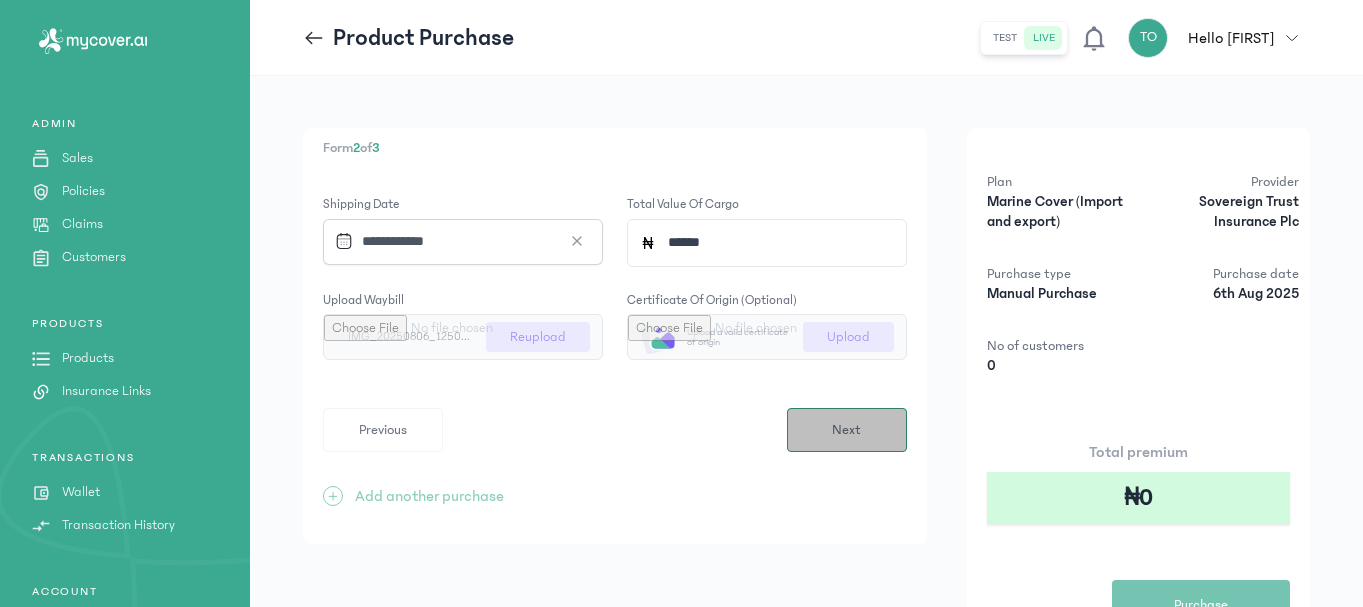 click on "Next" at bounding box center (847, 430) 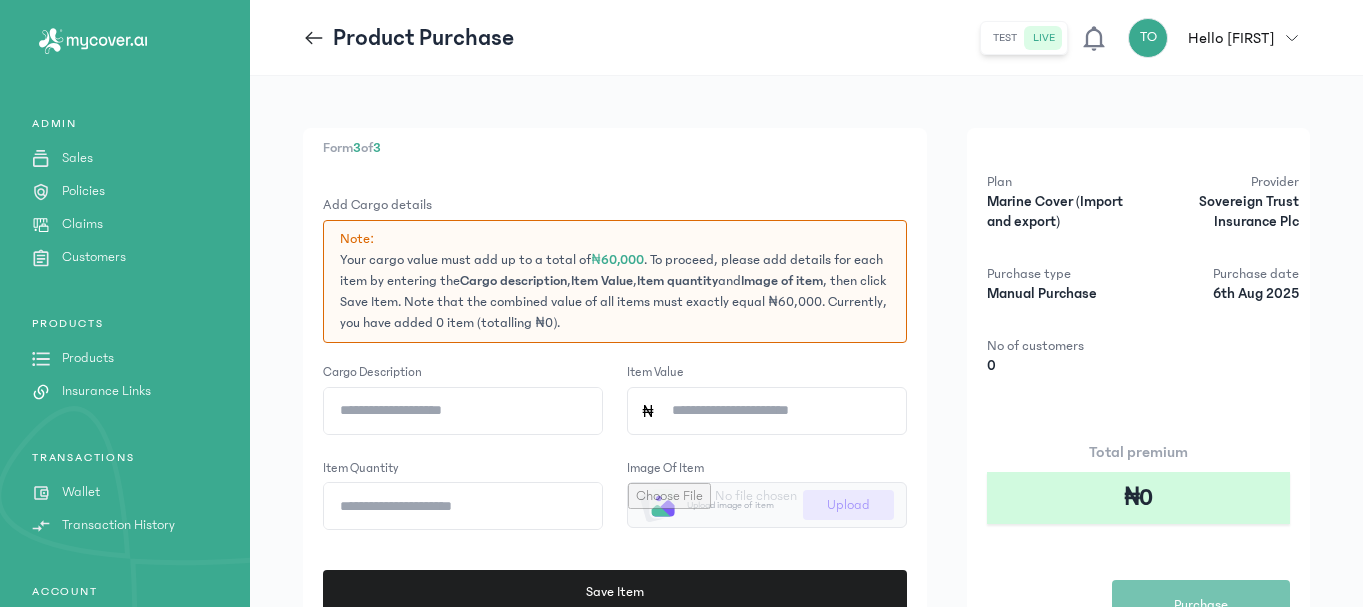 click on "Cargo description" 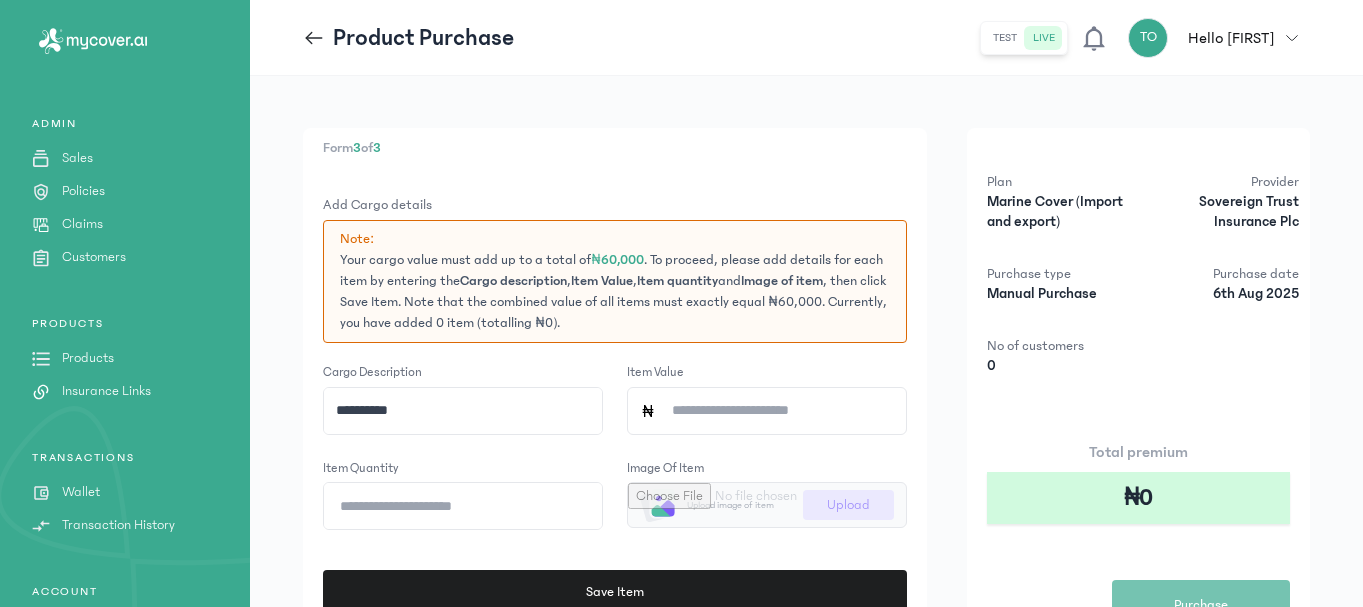 type on "**********" 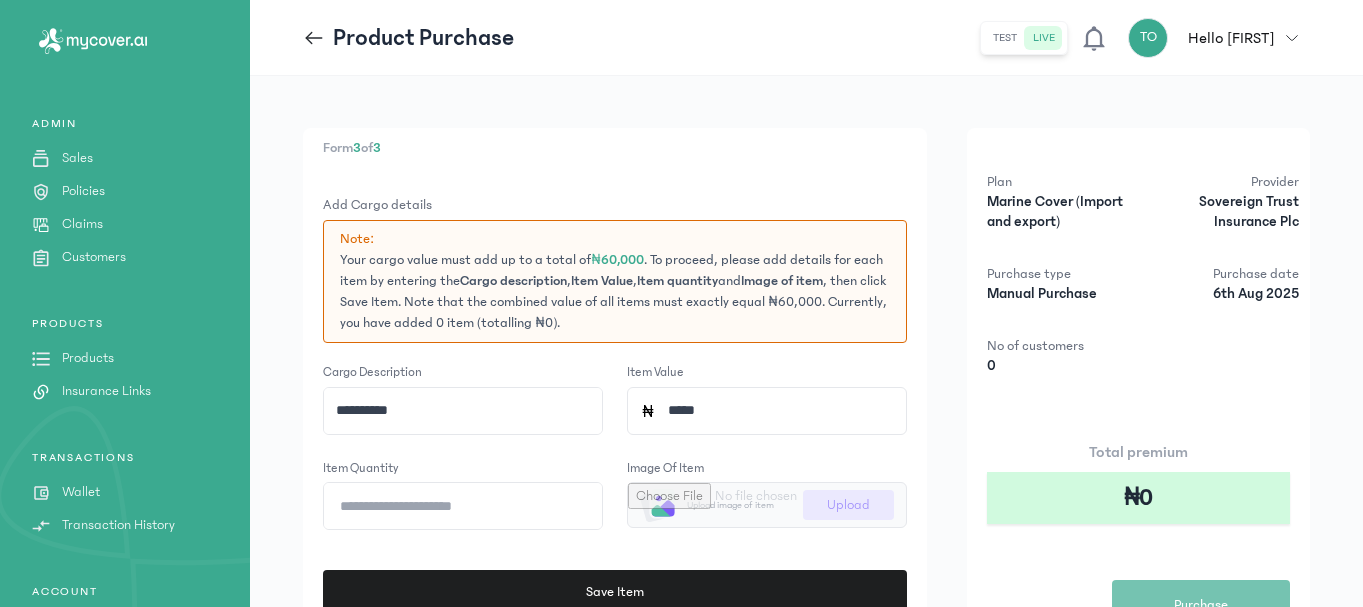 type on "******" 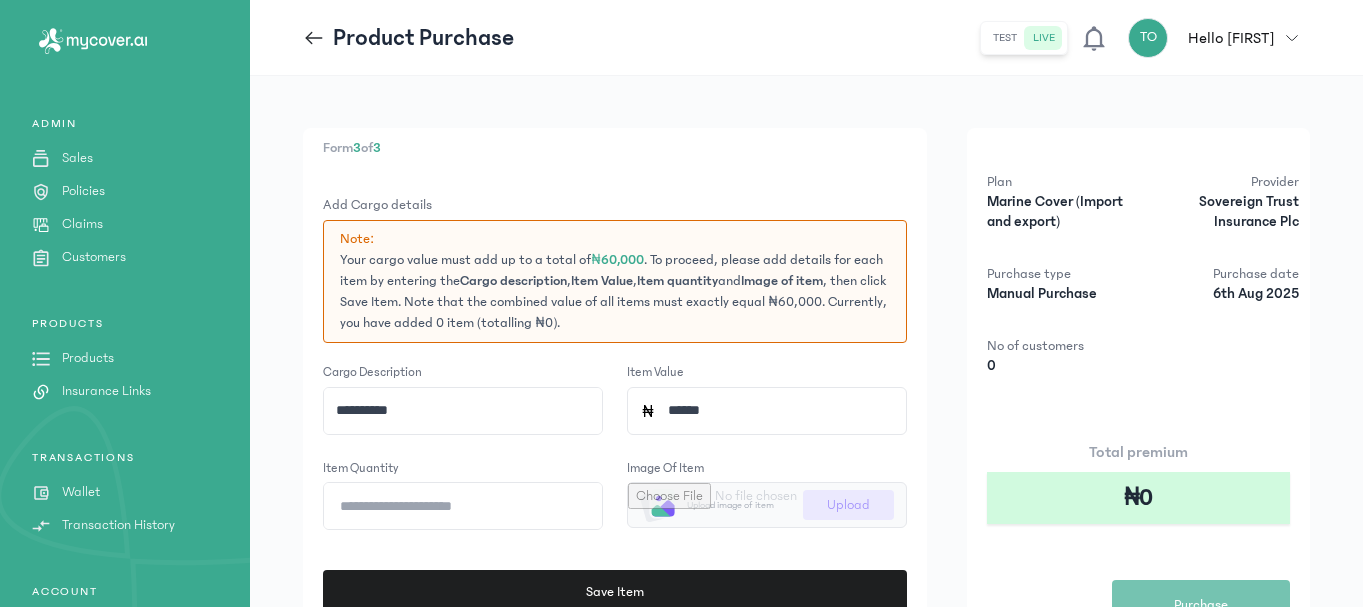 click on "**********" 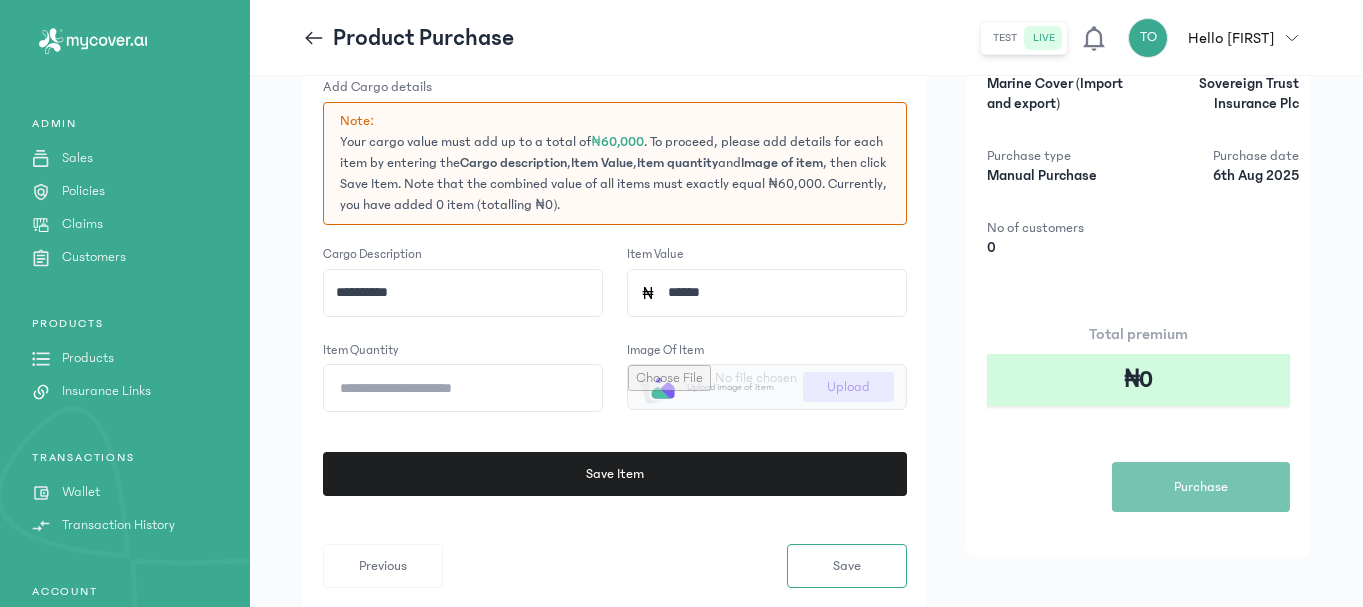 scroll, scrollTop: 120, scrollLeft: 0, axis: vertical 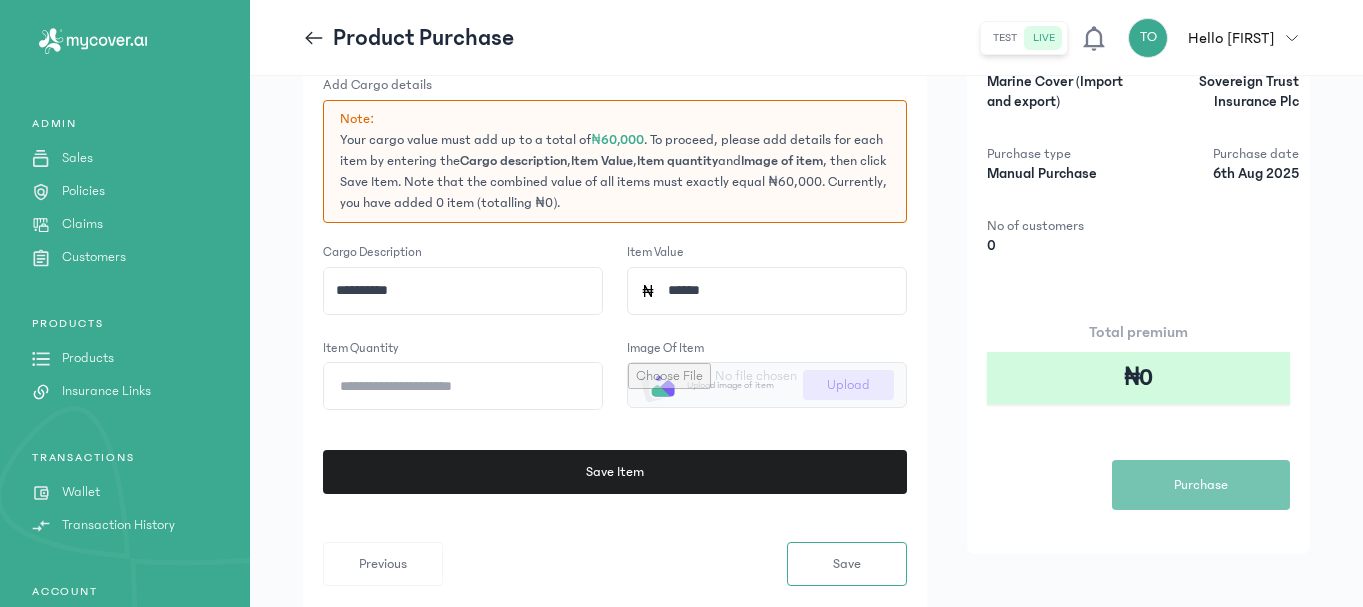 click at bounding box center [767, 385] 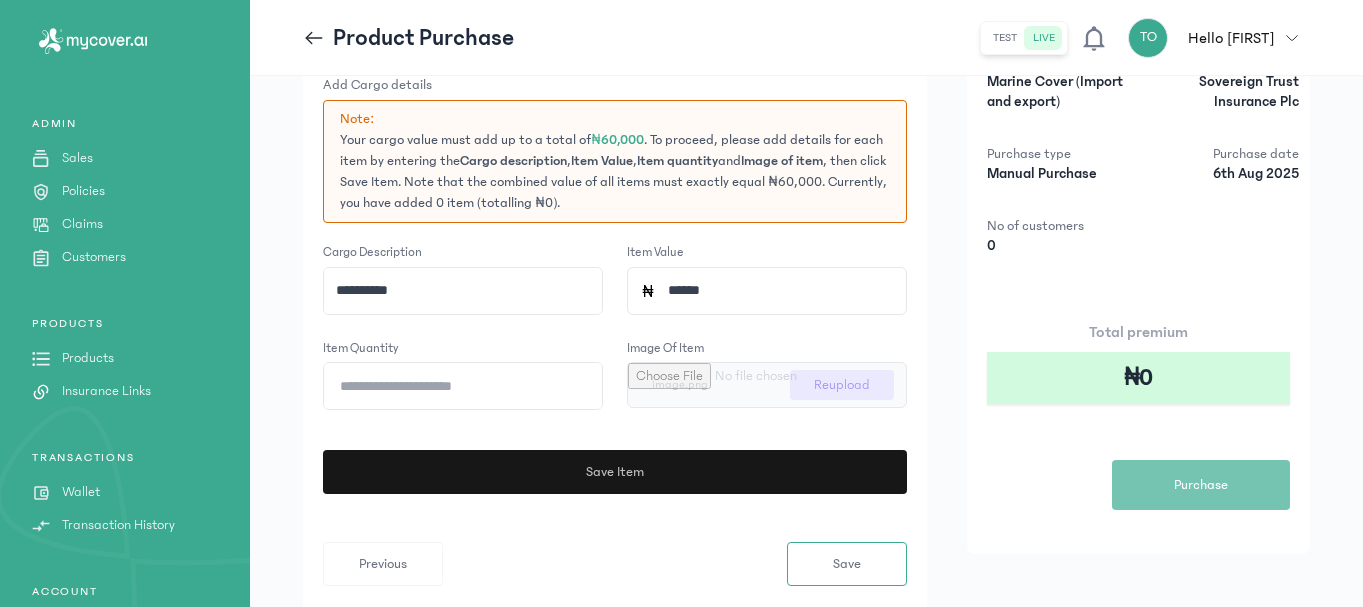 click on "Save Item" at bounding box center [609, 472] 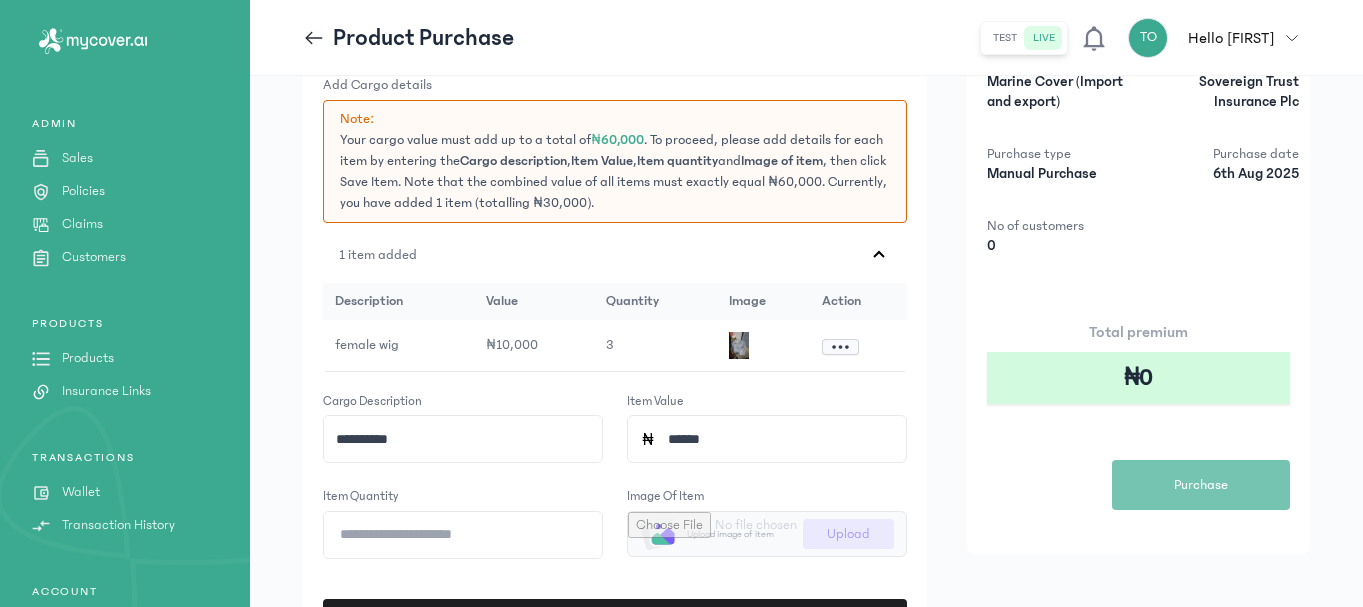 click on "**********" 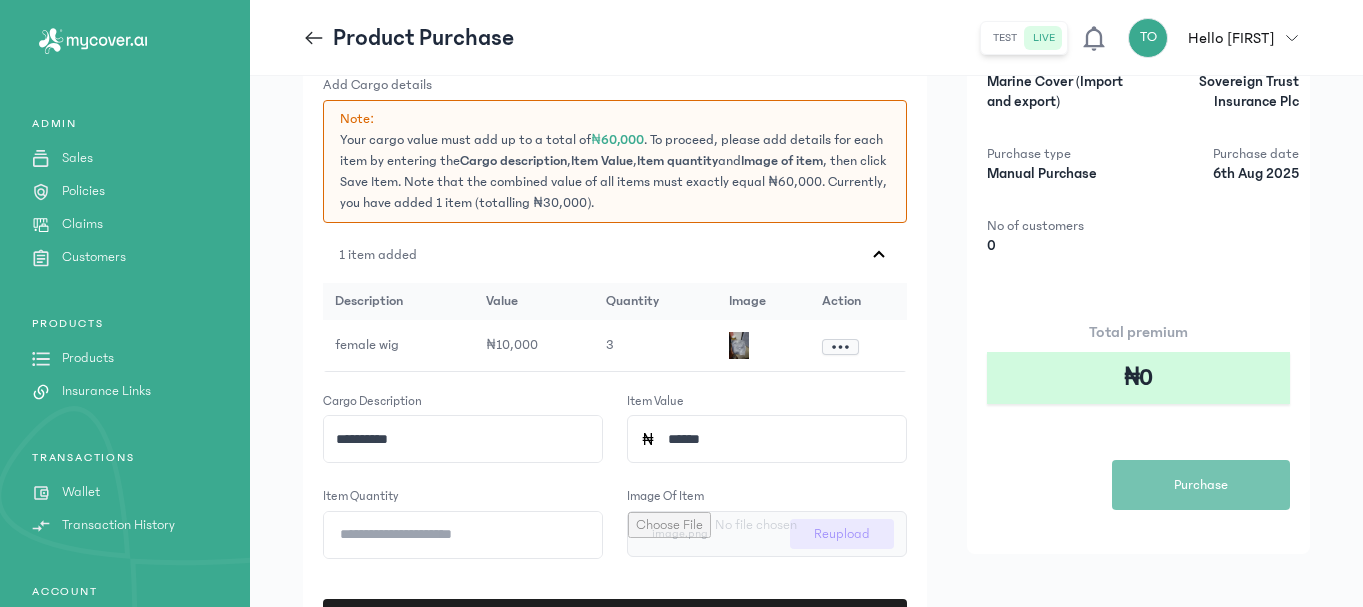 click on "**********" 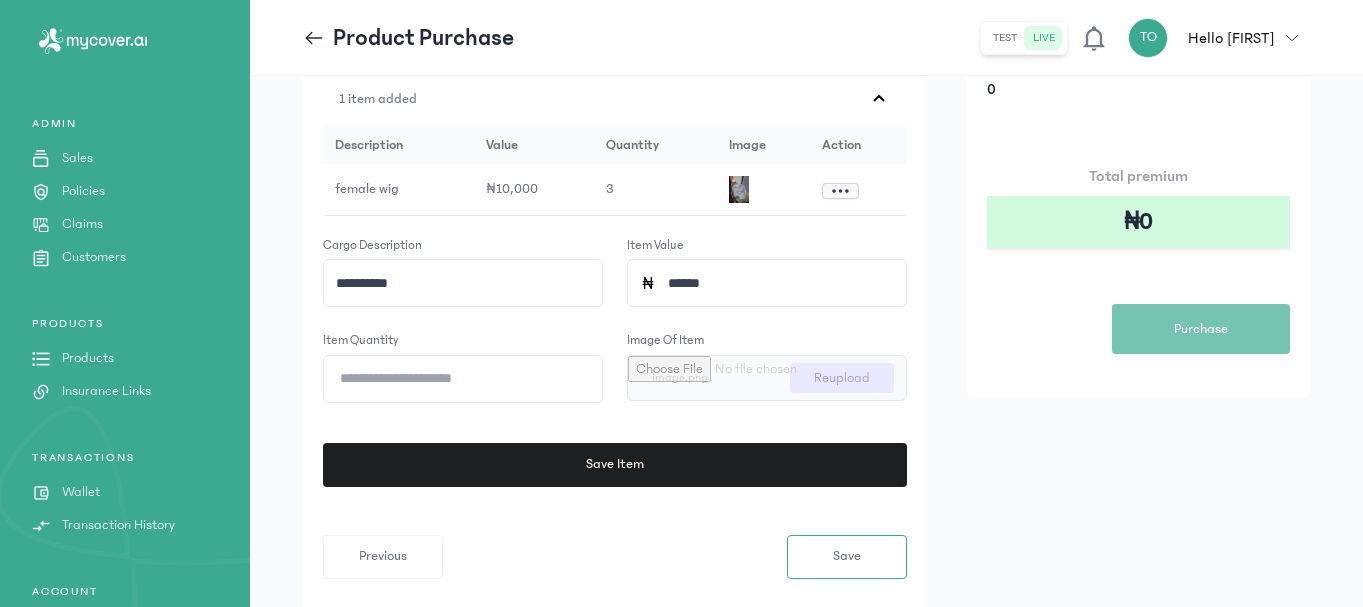 scroll, scrollTop: 280, scrollLeft: 0, axis: vertical 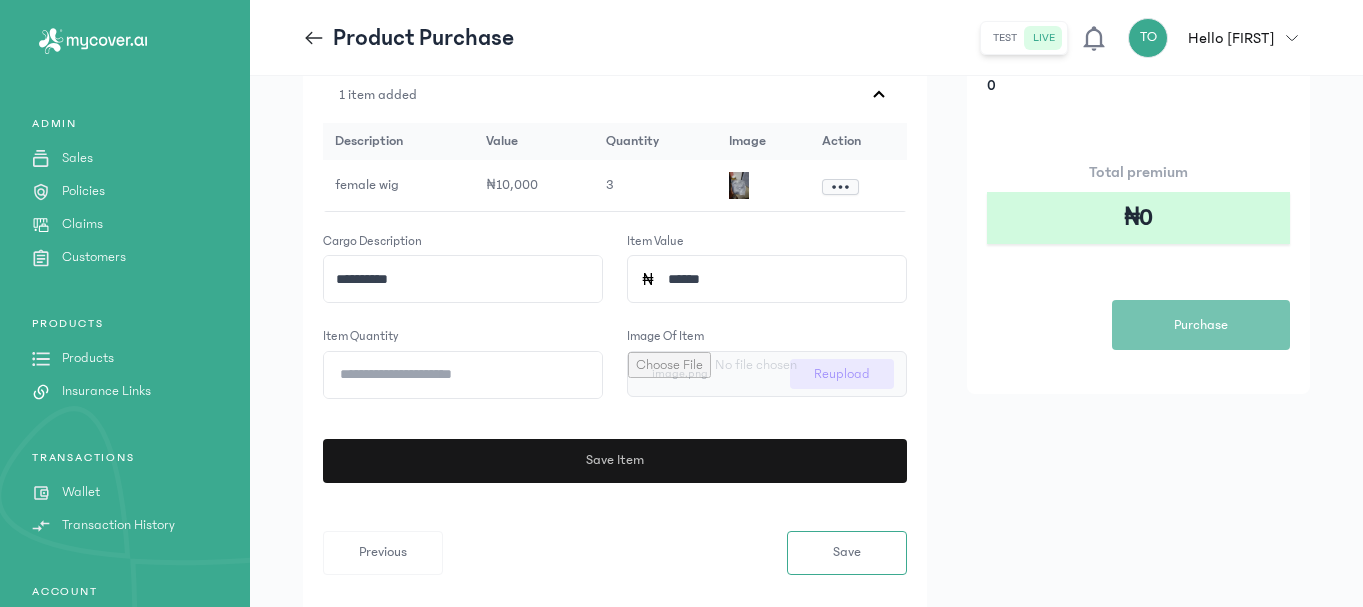 click on "Save Item" at bounding box center (613, 461) 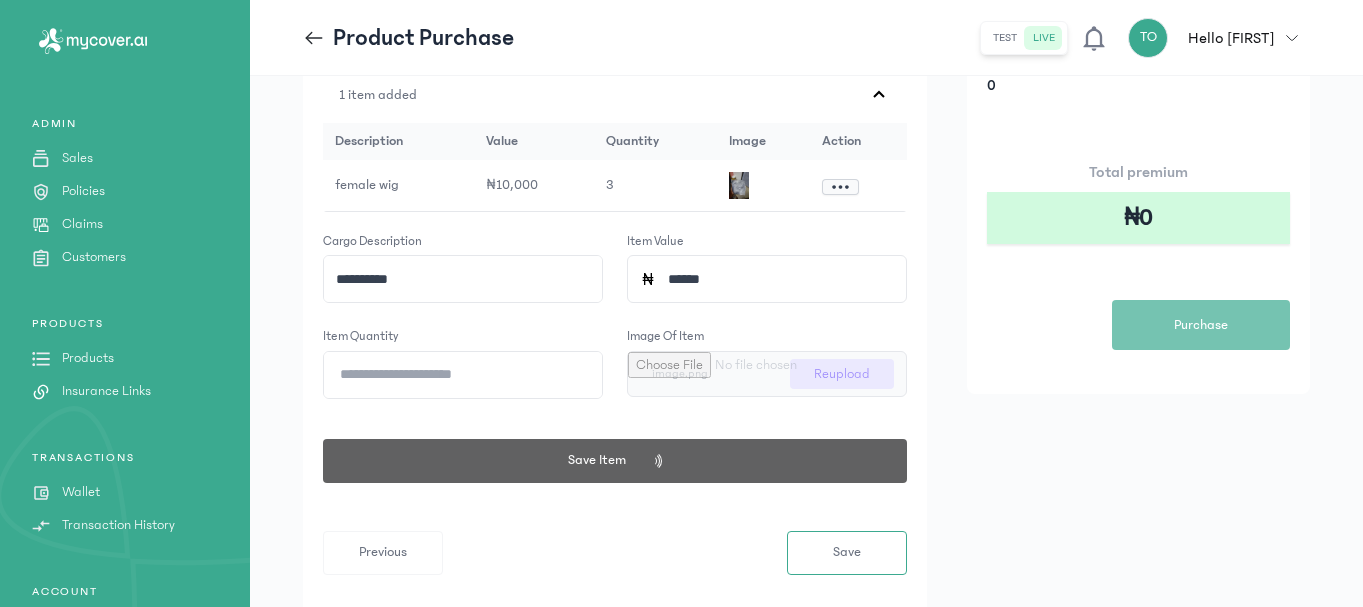 click on "**********" 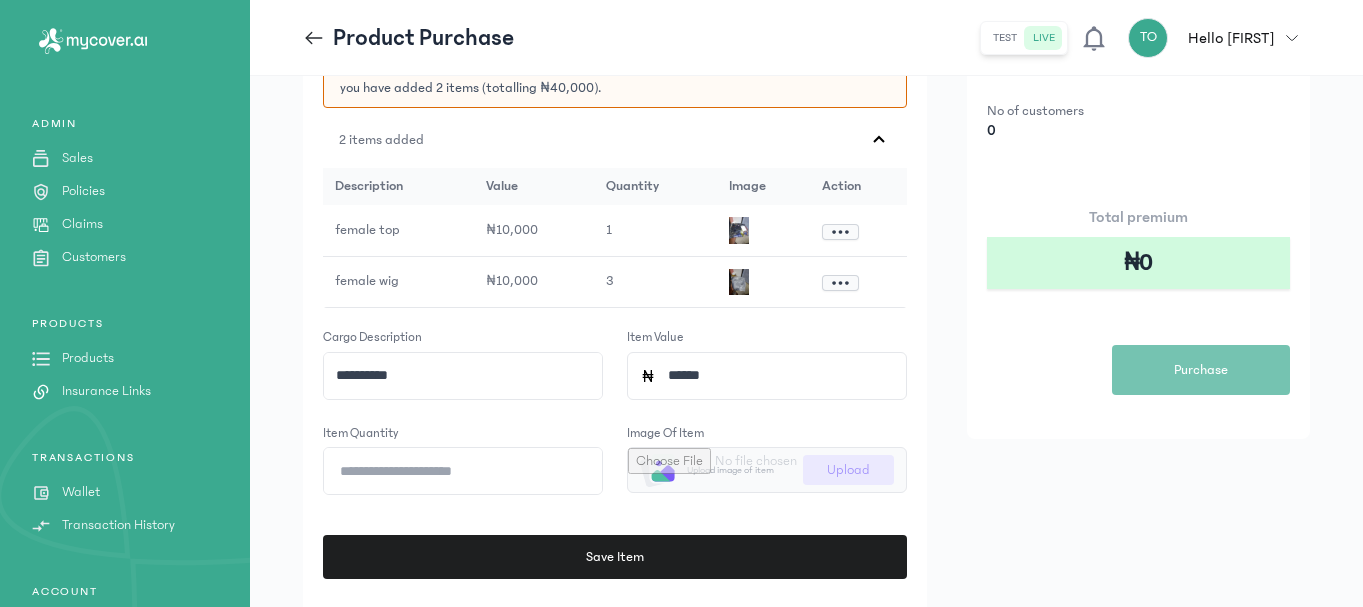 scroll, scrollTop: 240, scrollLeft: 0, axis: vertical 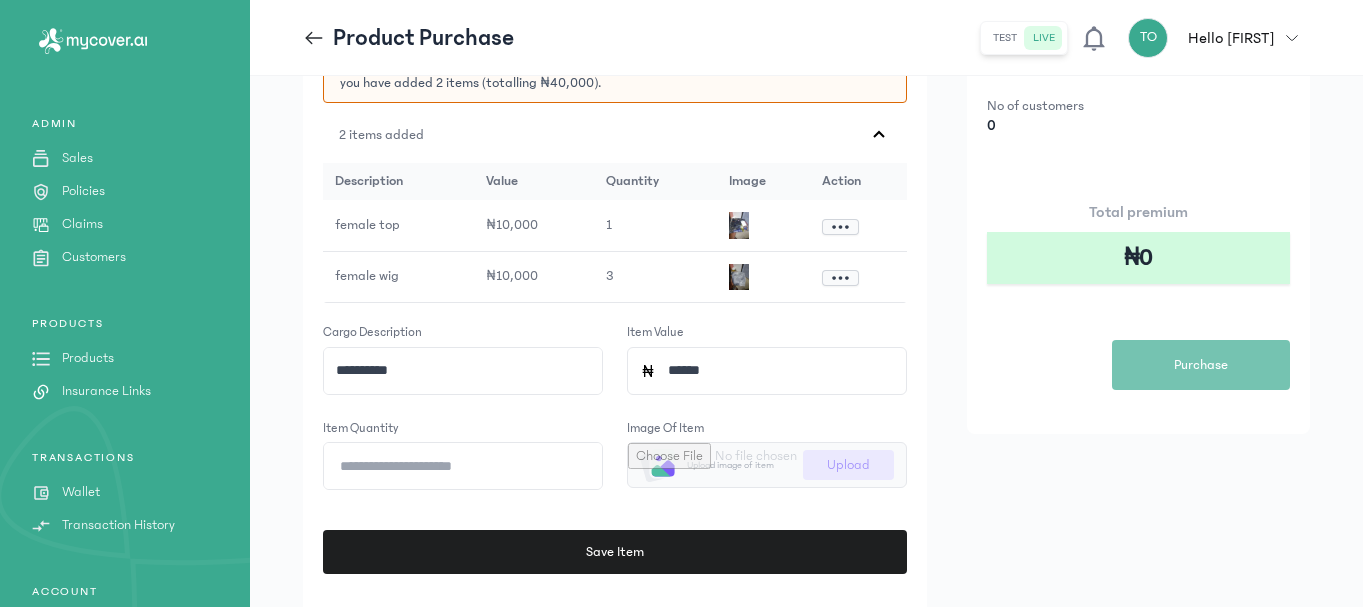 click on "**********" 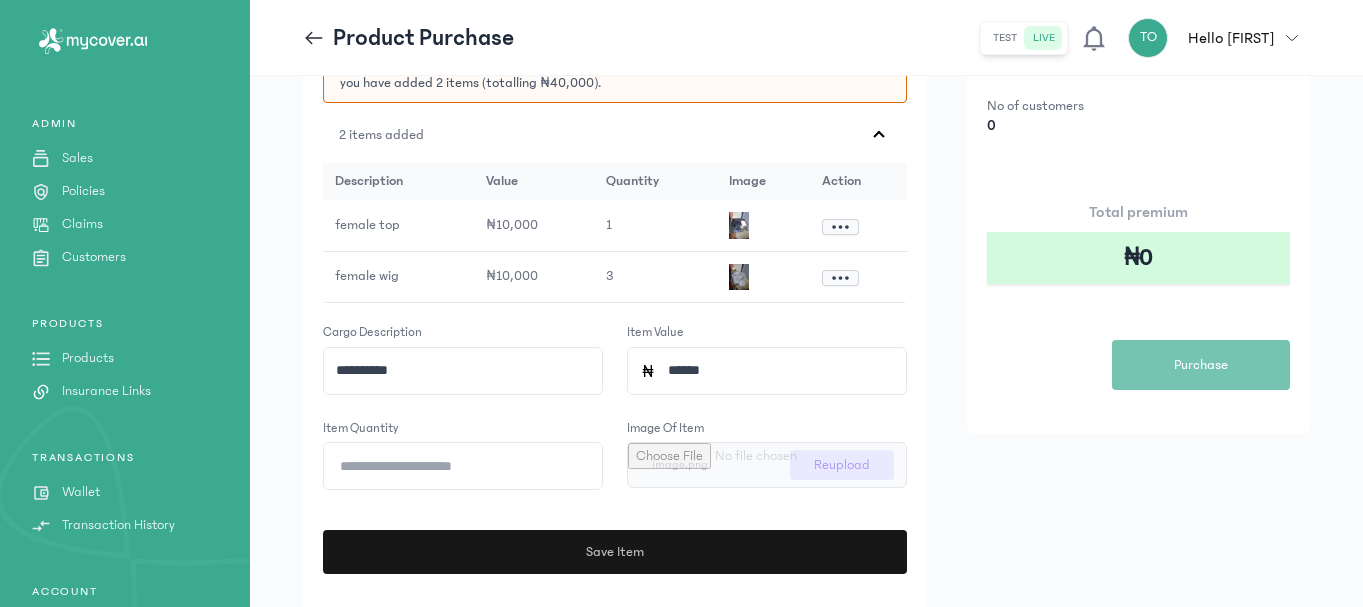 click on "Save Item" at bounding box center (615, 552) 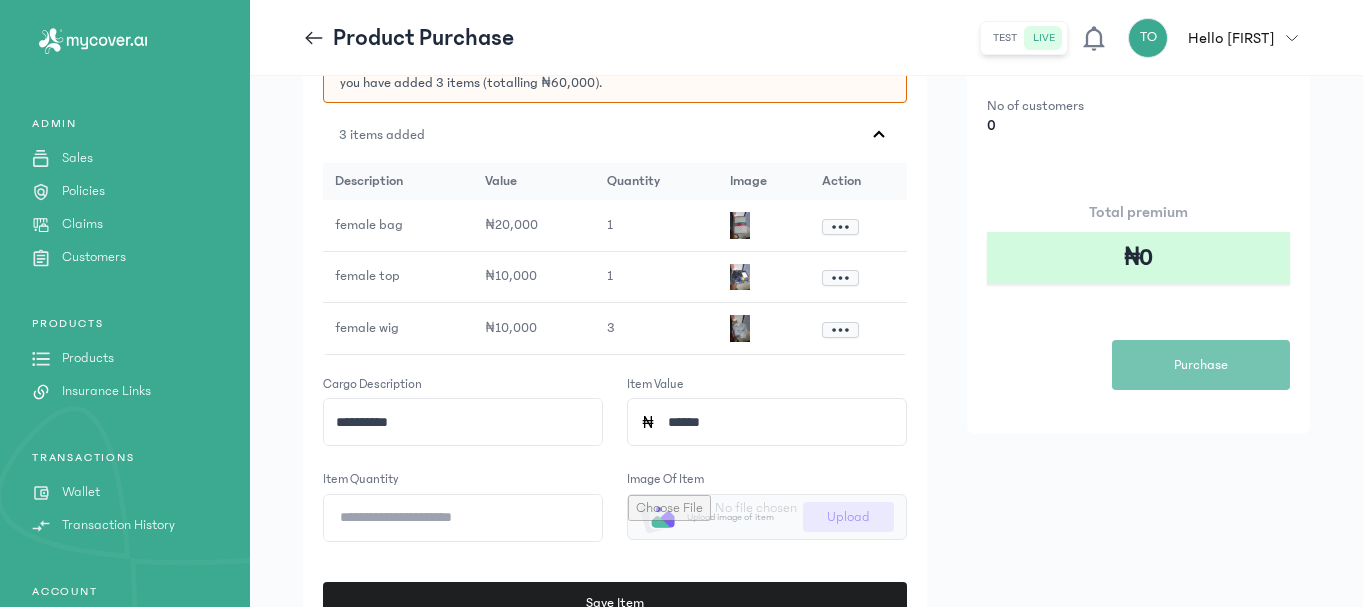 click on "**********" 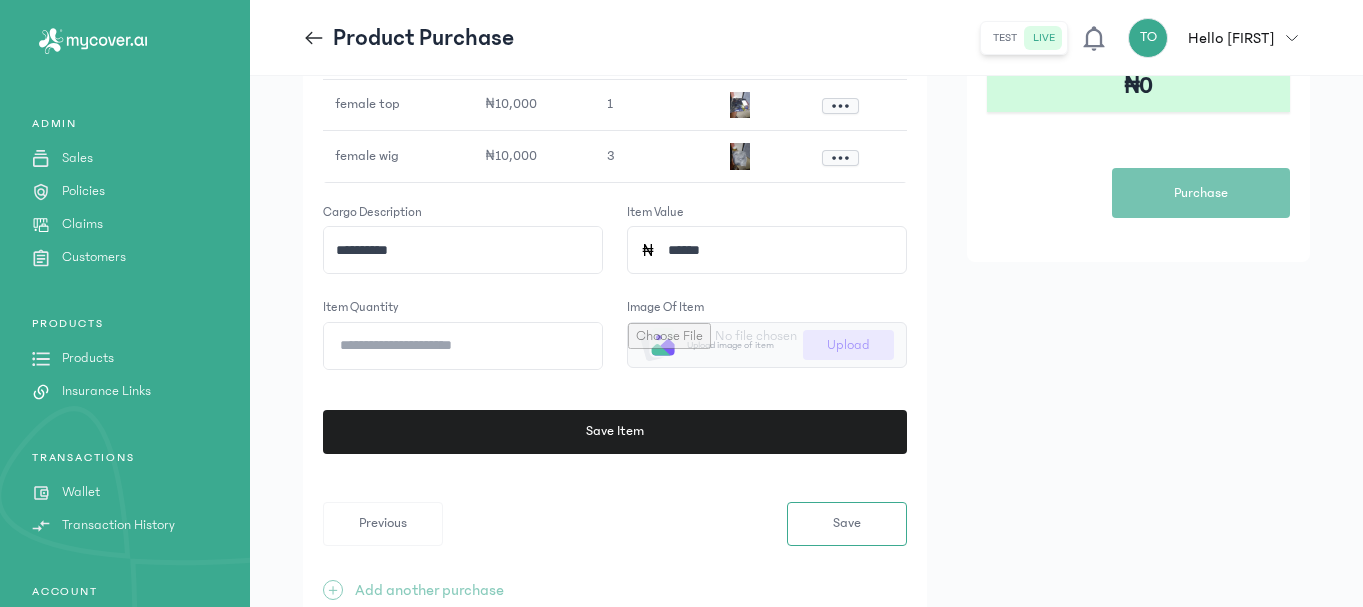 scroll, scrollTop: 480, scrollLeft: 0, axis: vertical 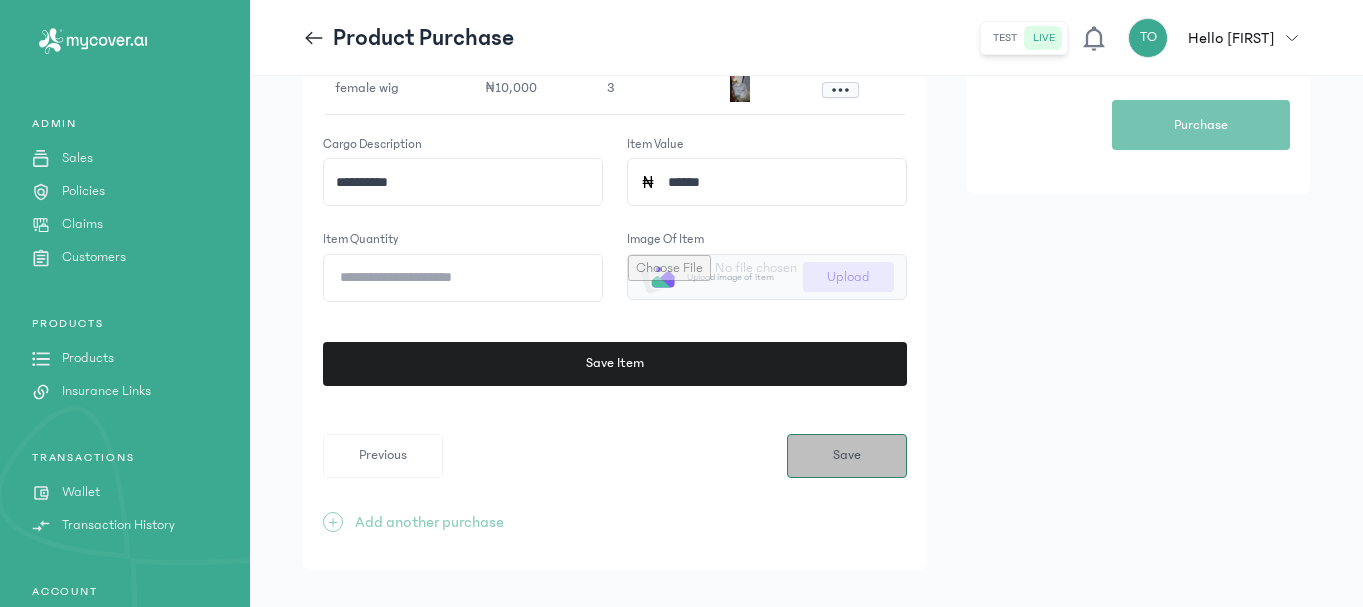 click on "Save" at bounding box center (847, 455) 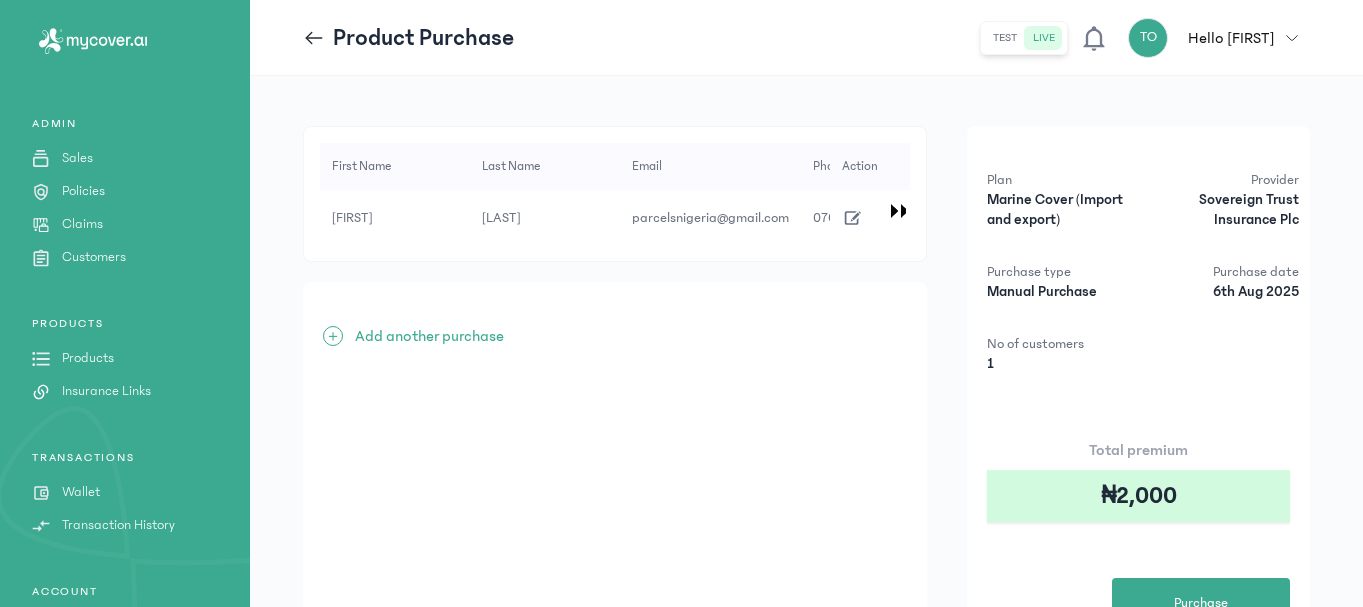 scroll, scrollTop: 0, scrollLeft: 0, axis: both 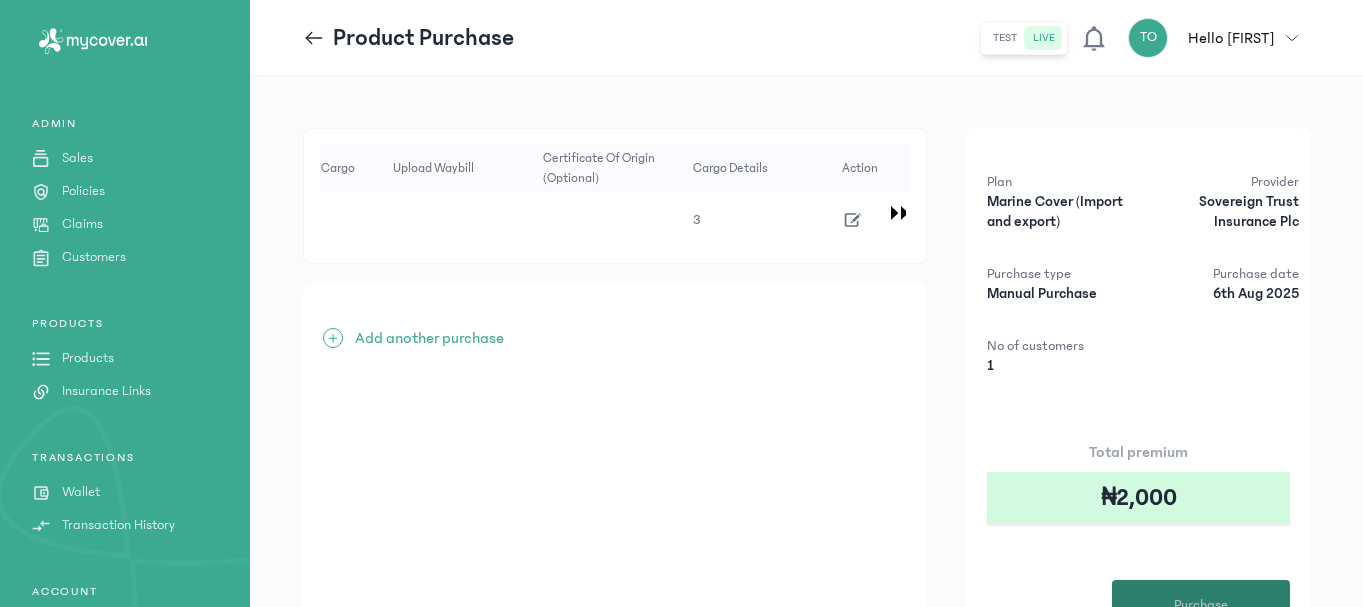 click on "Purchase" at bounding box center [1201, 605] 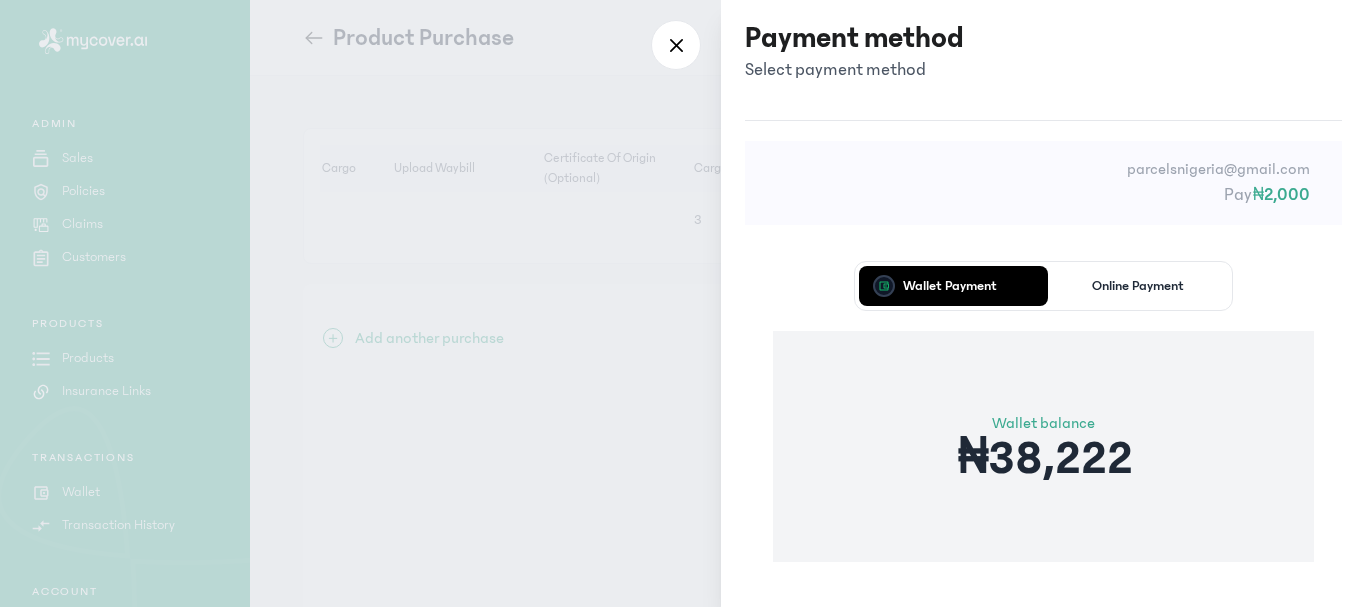click on "[EMAIL]  Pay  ₦2,000" at bounding box center [1043, 183] 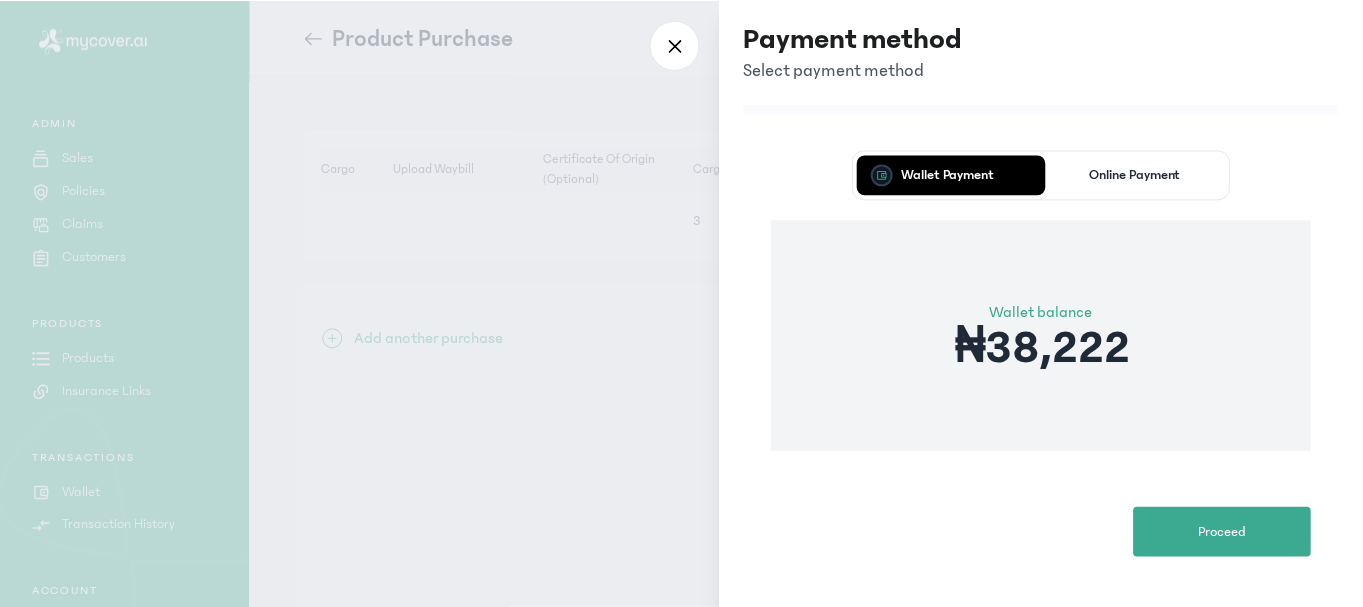 scroll, scrollTop: 113, scrollLeft: 0, axis: vertical 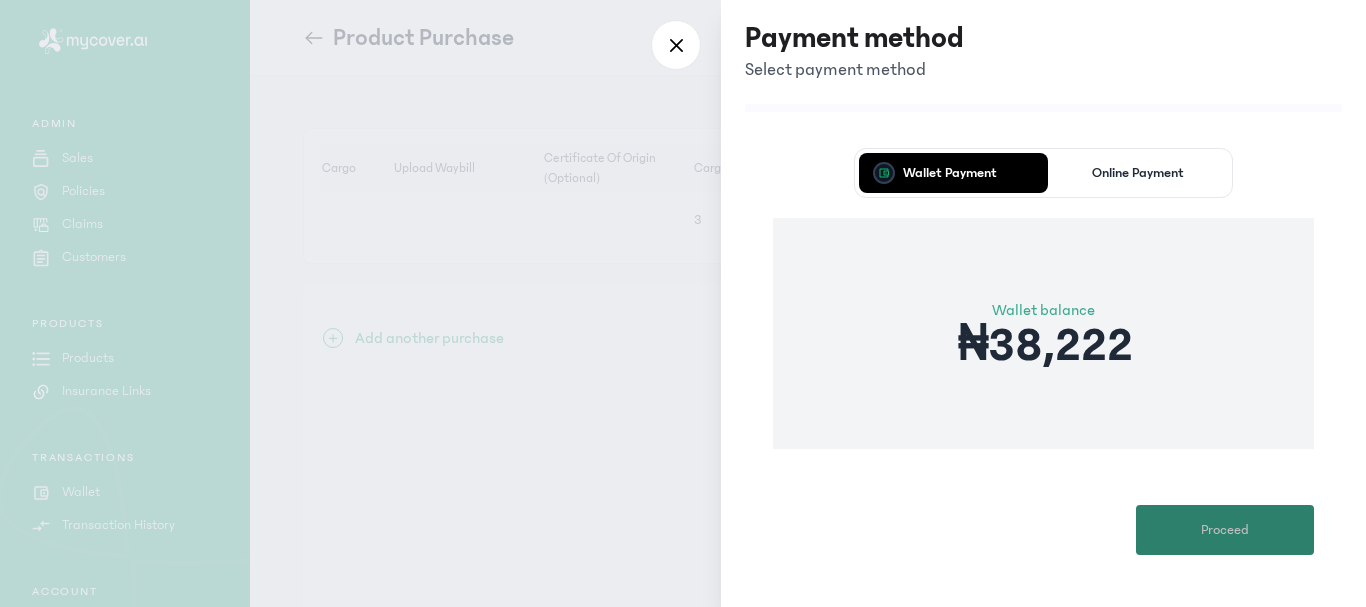 click on "Proceed" at bounding box center (1225, 530) 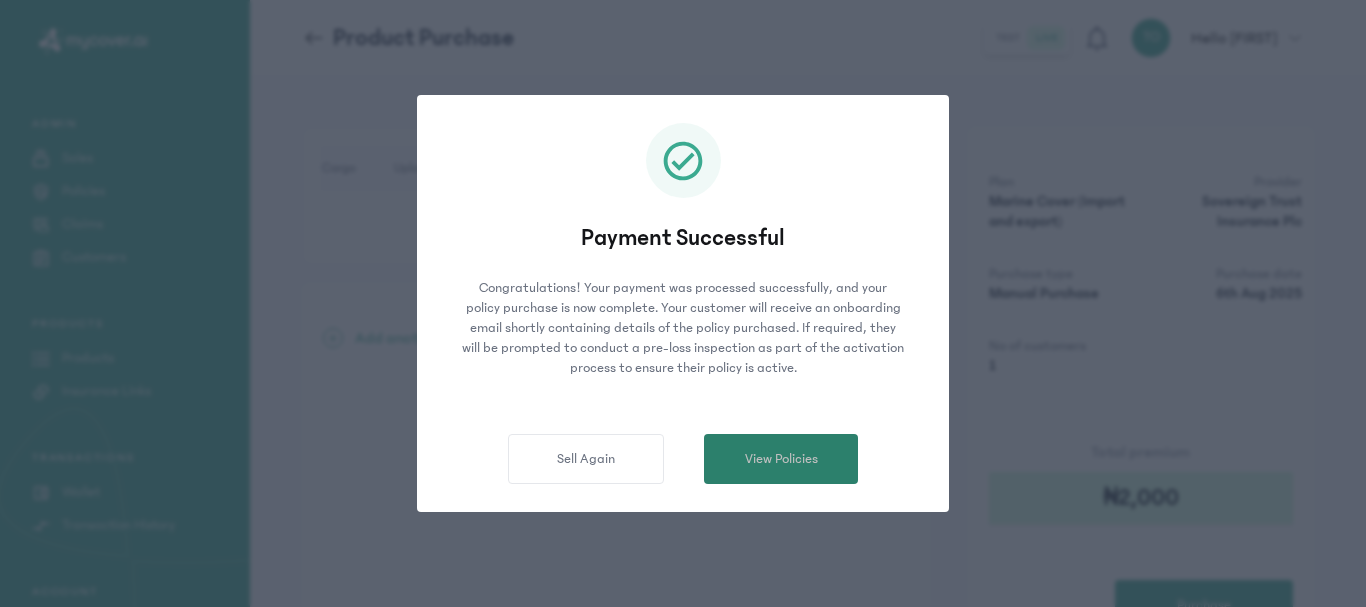 click on "View Policies" at bounding box center (781, 459) 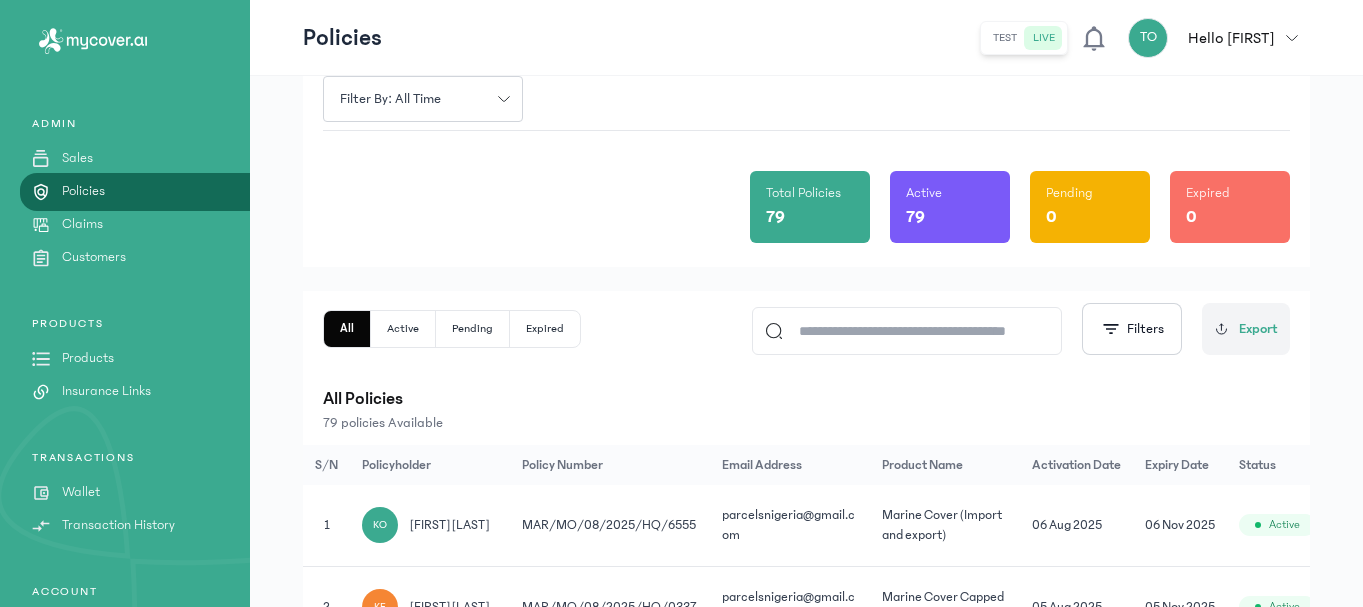 click on "Total Policies 79 Active 79 Pending 0 Expired 0" 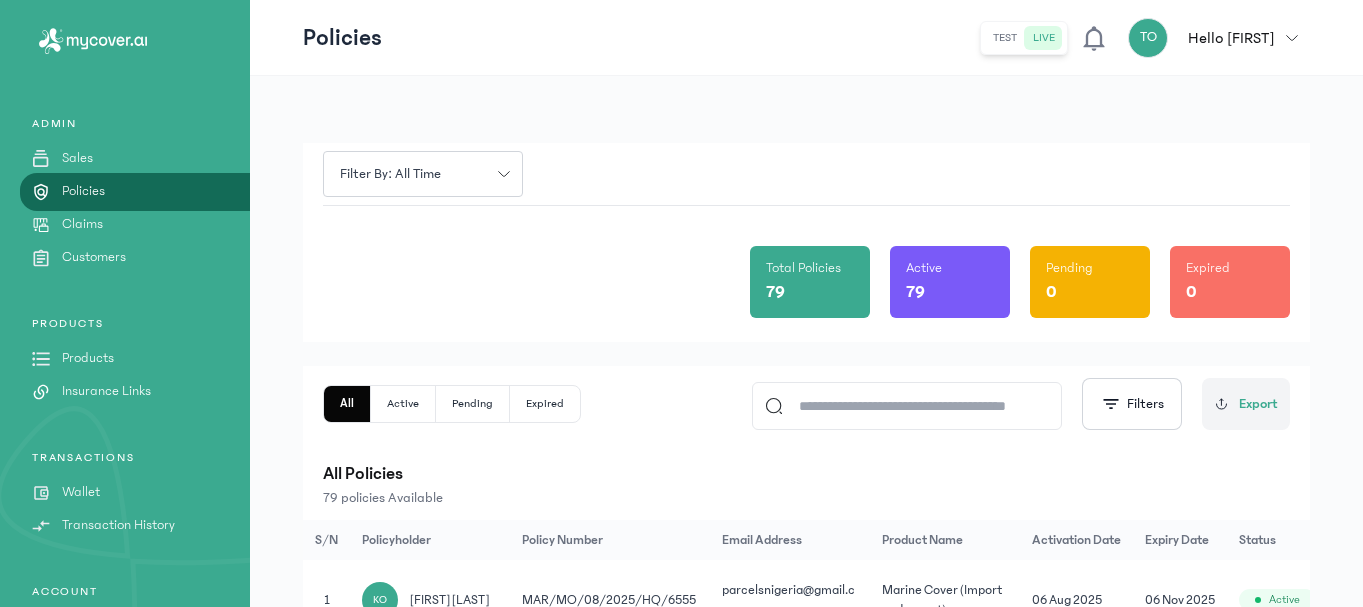 scroll, scrollTop: 0, scrollLeft: 0, axis: both 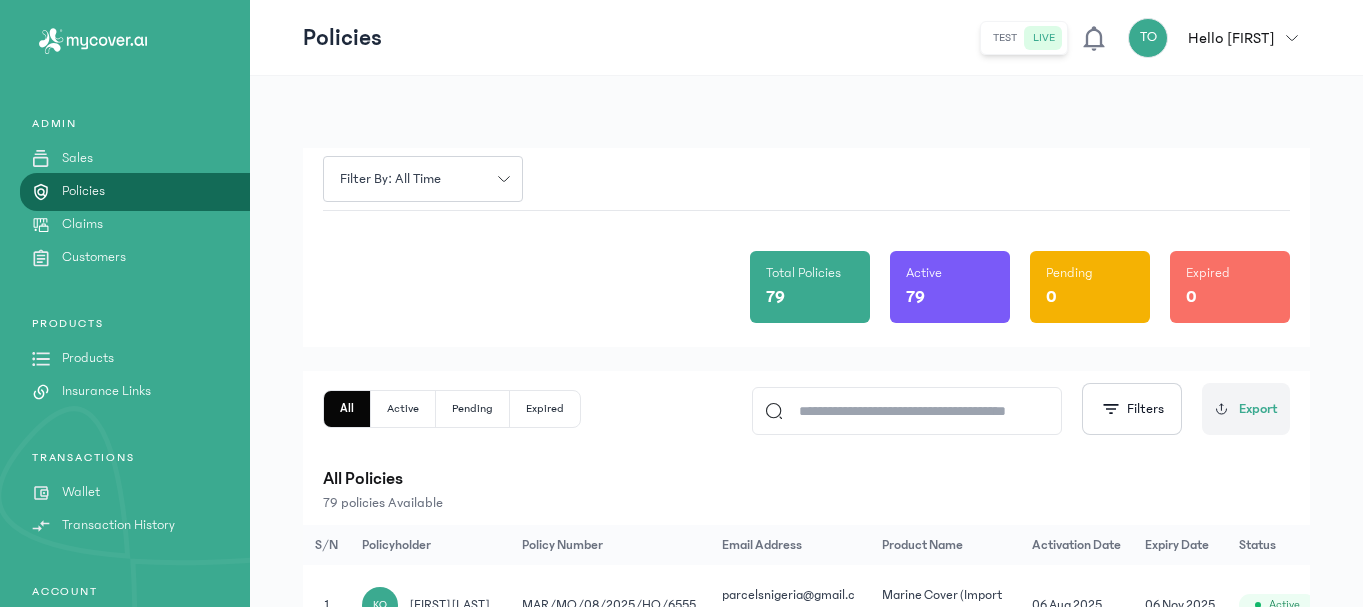 click on "Filter by: all time
Total Policies 79 Active 79 Pending 0 Expired 0 All Active Pending Expired
Filters
Export All Policies 79 policies Available S/N Policyholder Policy Number Email Address Product Name Activation Date Expiry Date Status Actions 1 KO [FIRST] [LAST] MAR/MO/08/2025/HQ/6555 [EMAIL]  Marine Cover (Import and export) 06 Aug 2025 06 Nov 2025 Active  Details  2 KF [FIRST] [LAST] MAR/MO/08/2025/HQ/0337 [EMAIL]  Marine Cover Capped (Import and export) 05 Aug 2025 05 Nov 2025 Active  Details  3 FU [FIRST] [LAST] MAR/MO/08/2025/HQ/7891 [EMAIL]  Marine Cover Capped (Import and export) 05 Aug 2025 05 Nov 2025 Active  Details  4 TA [FIRST] [LAST] MAR/MO/08/2025/HQ/3188 [EMAIL]  Marine Cover (Import and export) 05 Aug 2025 05 Nov 2025 Active  Details  5 AR [FIRST] [LAST] MAR/MO/08/2025/HQ/1829 [EMAIL]  Marine Cover Capped (Import and export) 05 Aug 2025 05 Nov 2025 Active  Details  6 TG Active 7 8" at bounding box center (806, 809) 